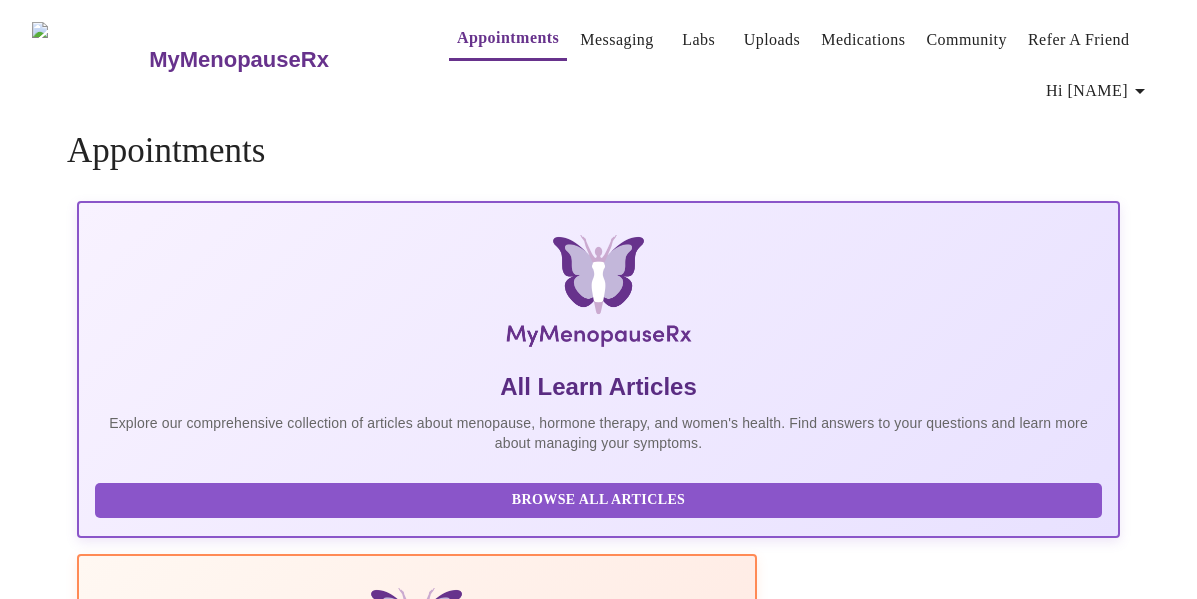 scroll, scrollTop: 0, scrollLeft: 0, axis: both 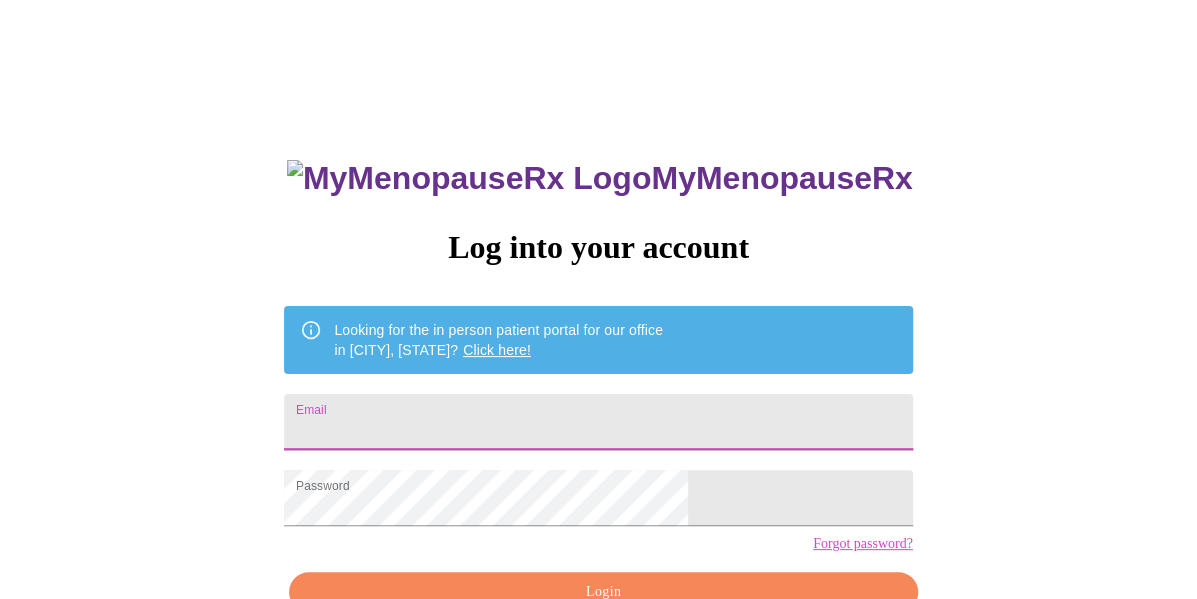 click on "Email" at bounding box center [598, 422] 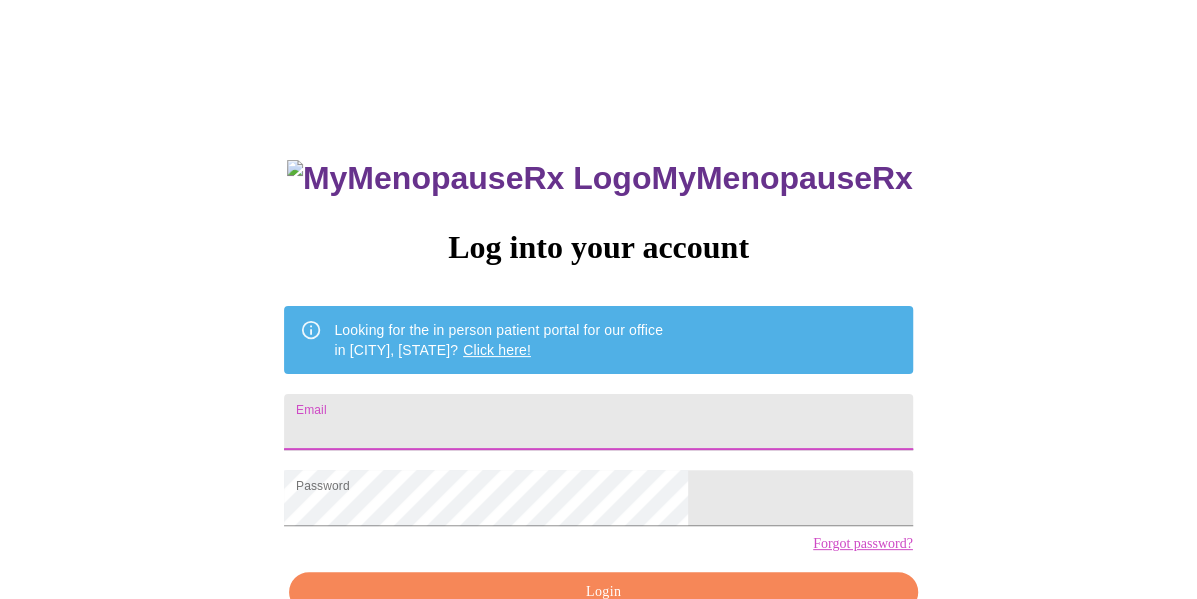 type on "[EMAIL]" 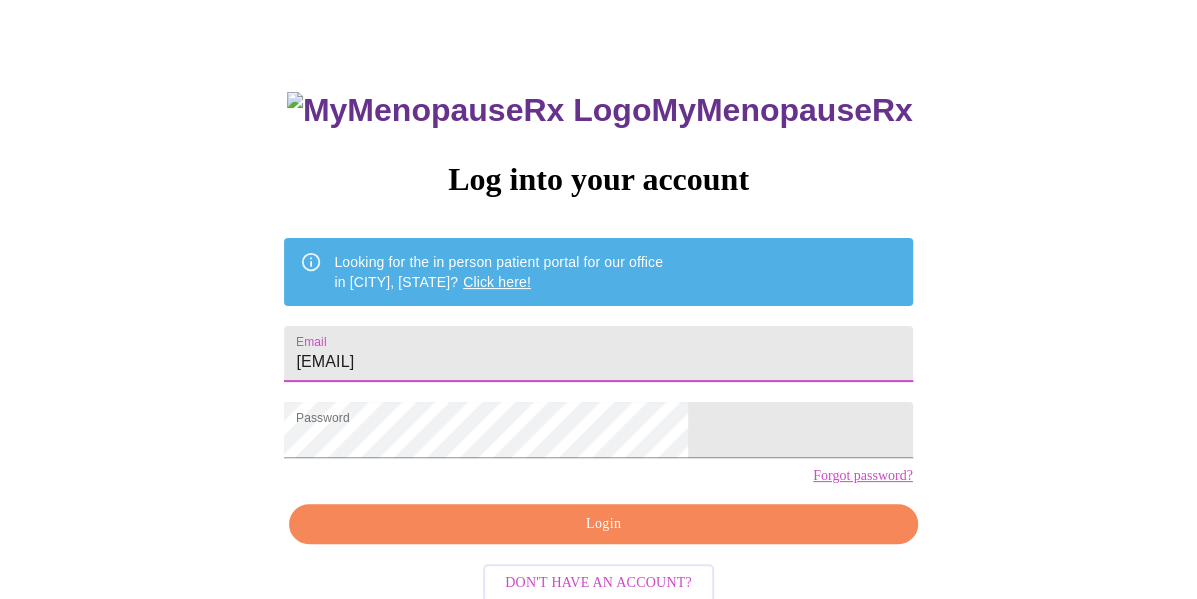 scroll, scrollTop: 100, scrollLeft: 0, axis: vertical 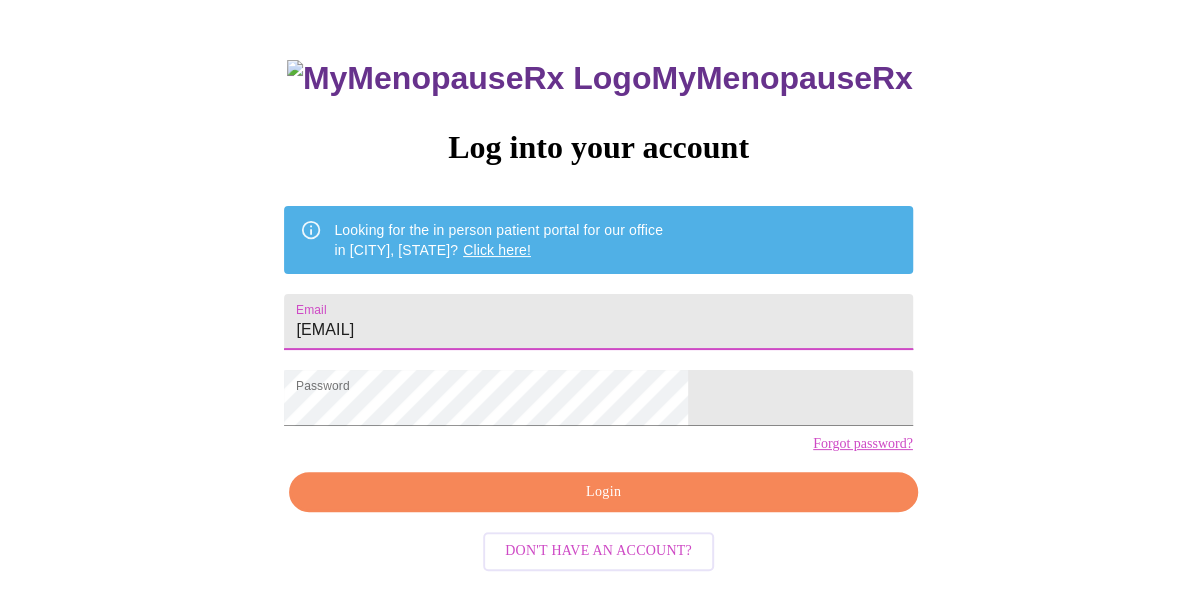 click on "Login" at bounding box center [603, 492] 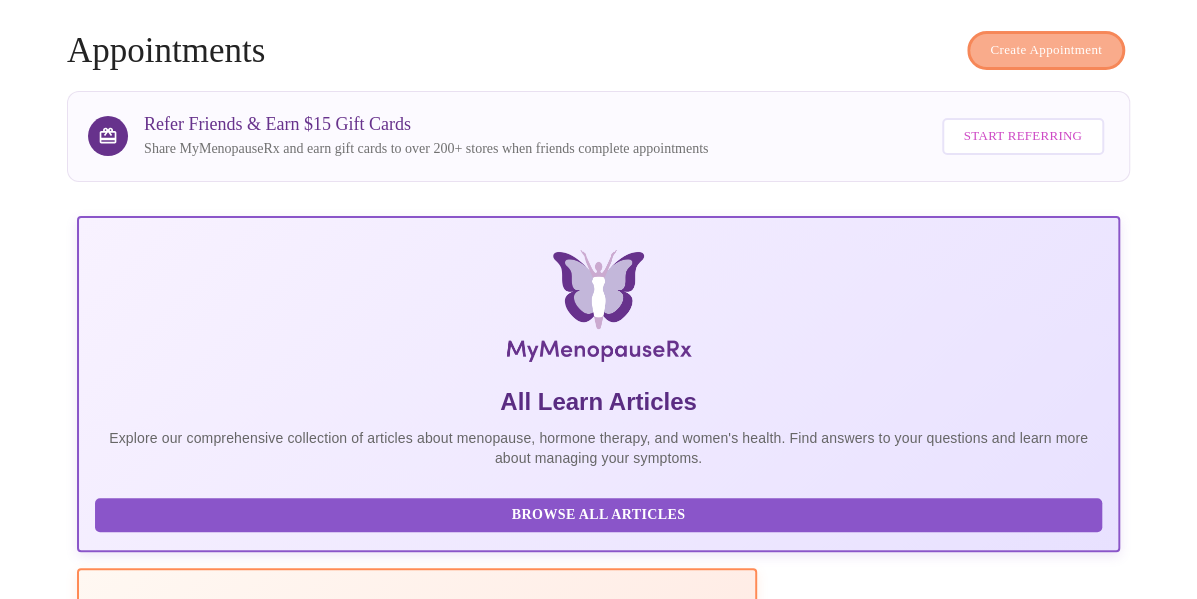 click on "Create Appointment" at bounding box center (1046, 50) 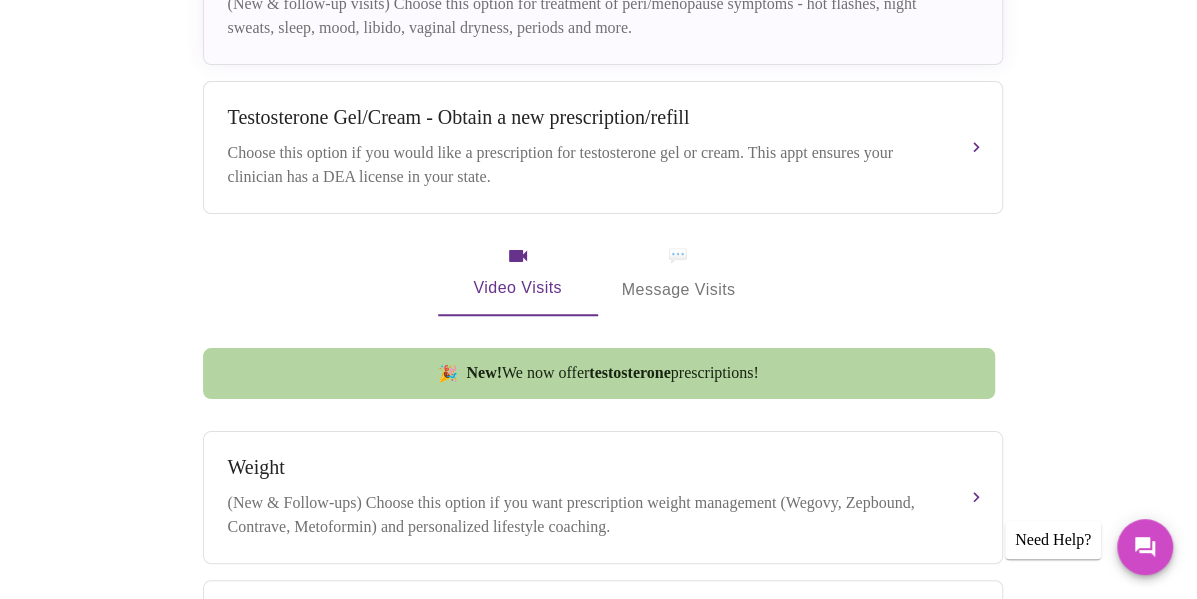 scroll, scrollTop: 600, scrollLeft: 0, axis: vertical 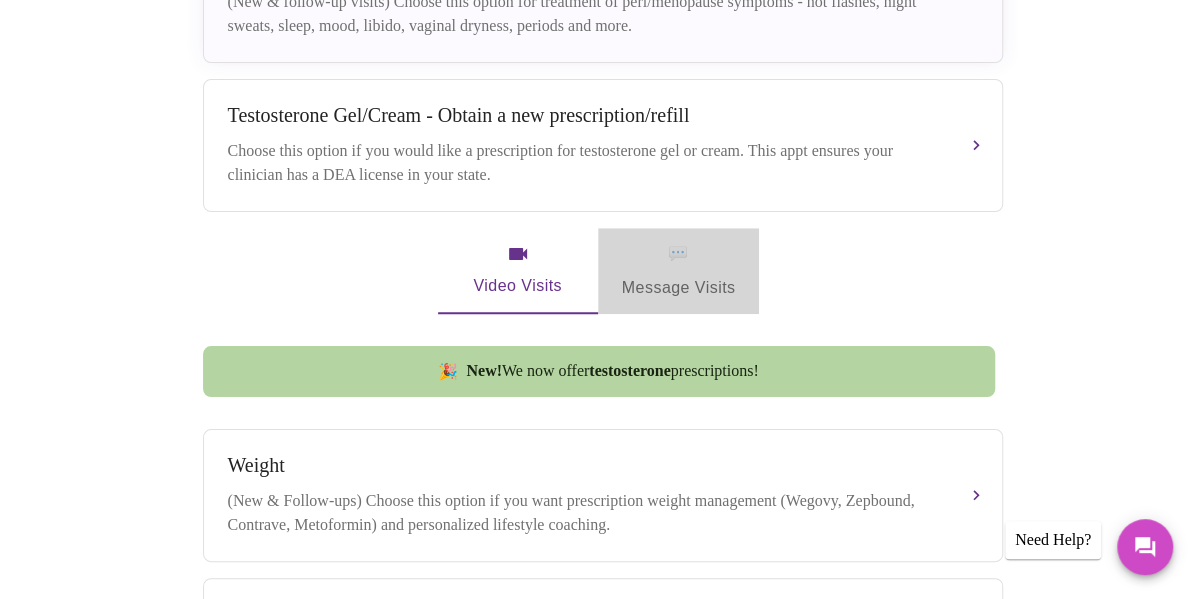 click on "💬 Message Visits" at bounding box center [679, 271] 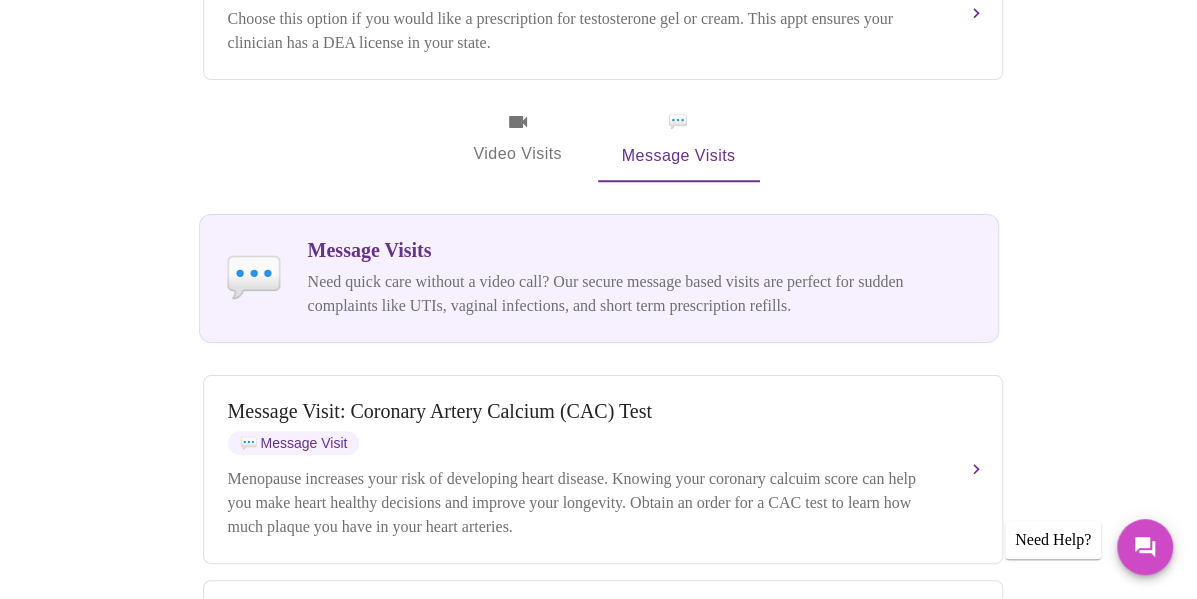 scroll, scrollTop: 800, scrollLeft: 0, axis: vertical 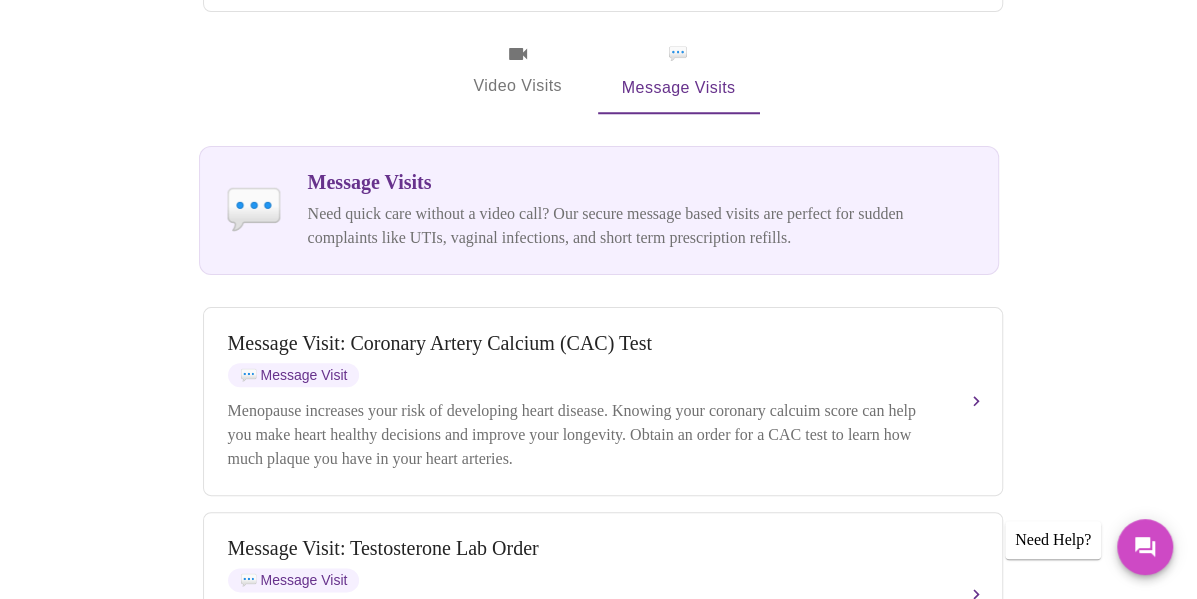 click on "Need quick care without a video call? Our secure message based visits are perfect for sudden complaints like UTIs, vaginal infections, and short term prescription refills." at bounding box center (641, 226) 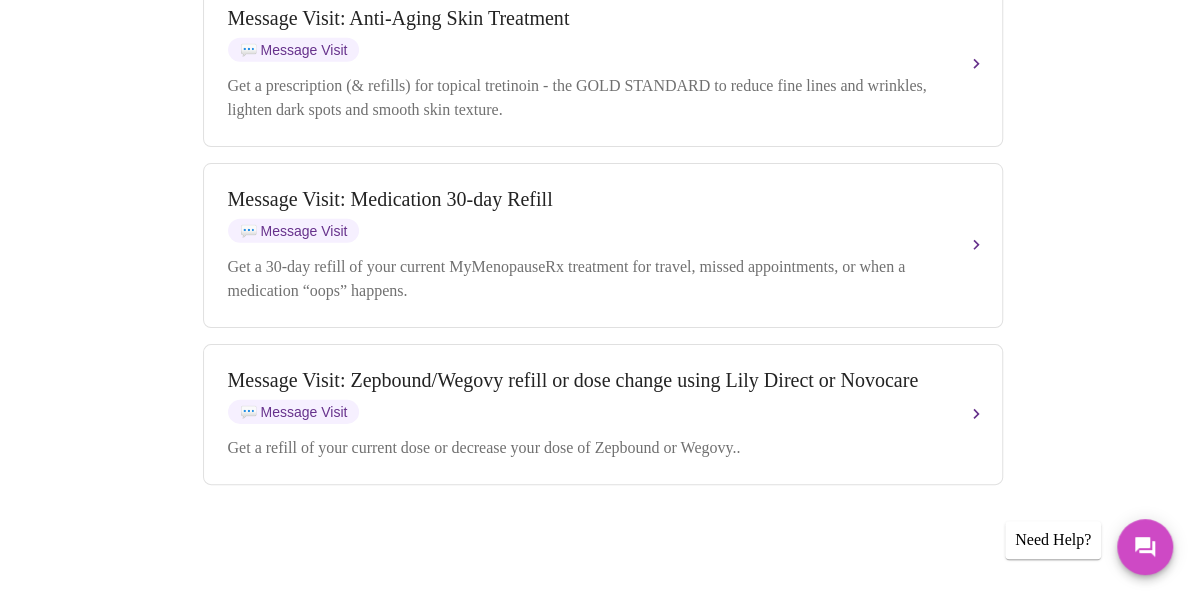 scroll, scrollTop: 2800, scrollLeft: 0, axis: vertical 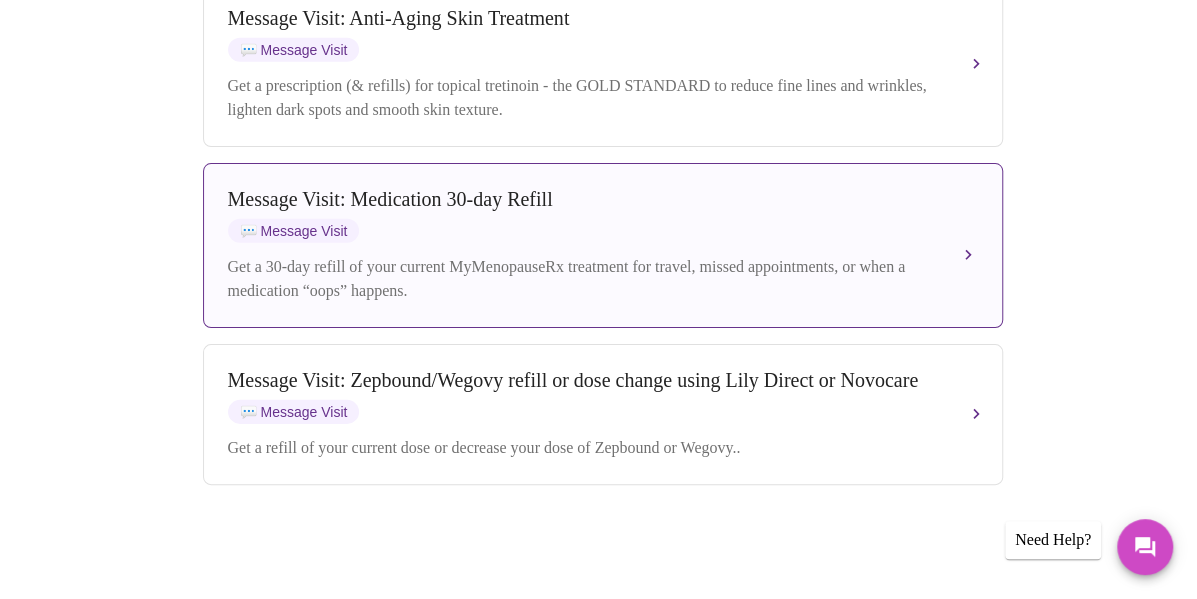 click on "💬  Message Visit" at bounding box center (294, 231) 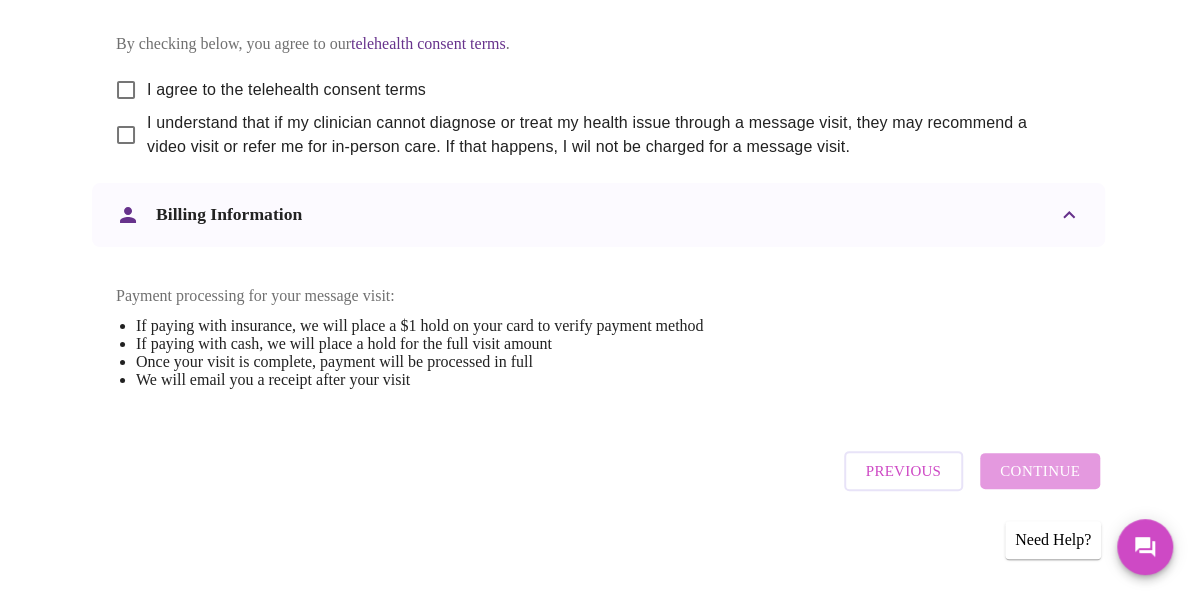 scroll, scrollTop: 1196, scrollLeft: 0, axis: vertical 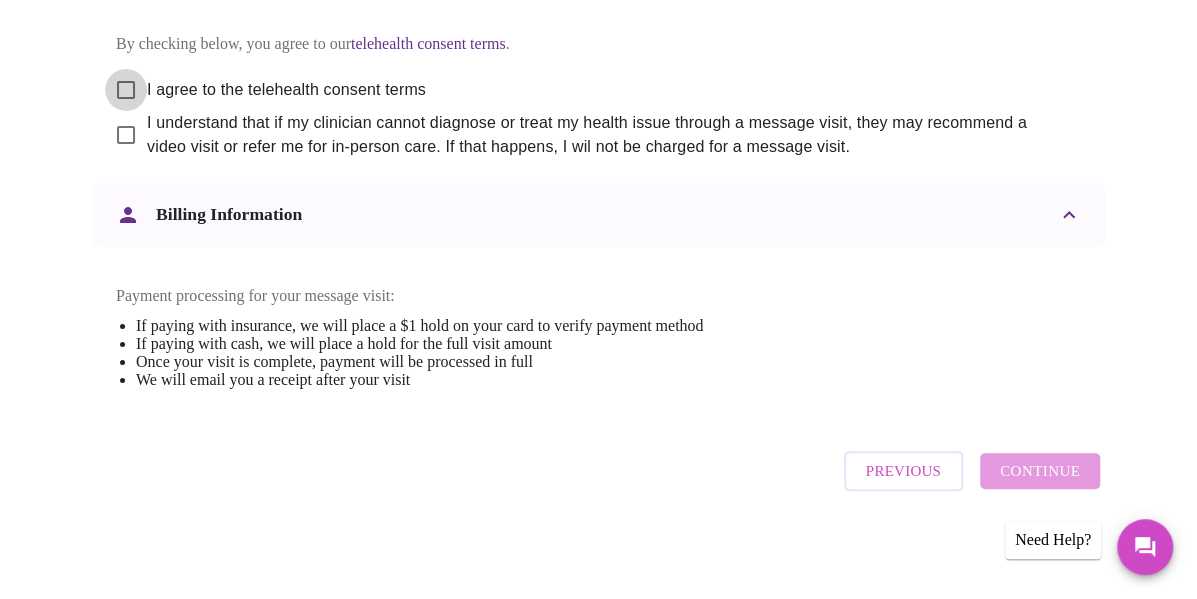 click on "I agree to the telehealth consent terms" at bounding box center (126, 90) 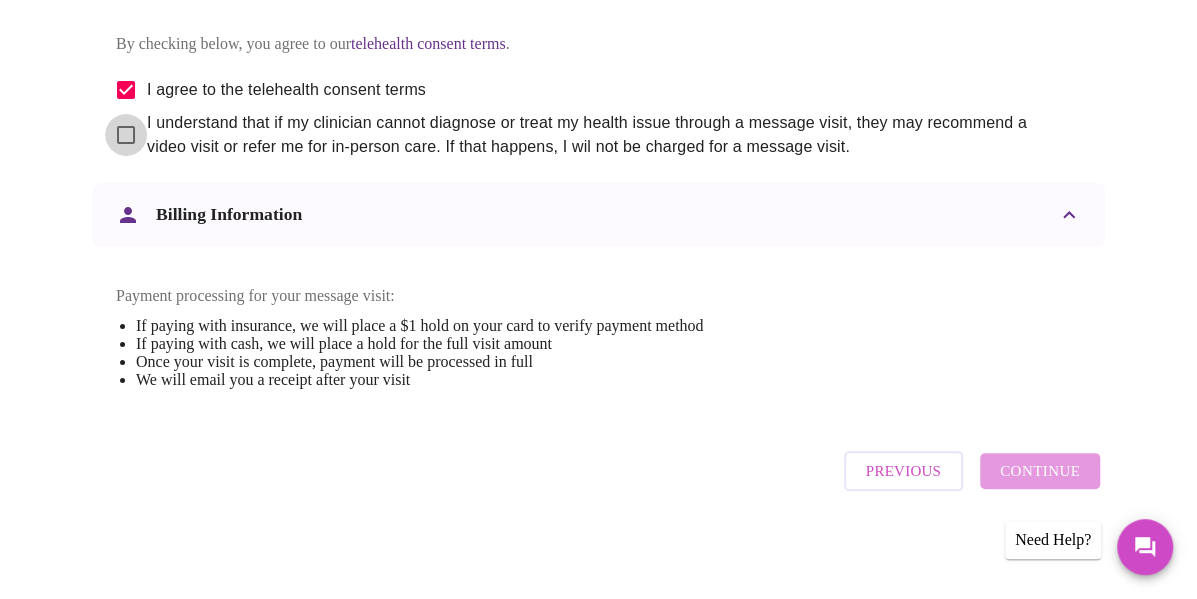 click on "I understand that if my clinician cannot diagnose or treat my health issue through a message visit, they may recommend a video visit or refer me for in-person care. If that happens, I wil not be charged for a message visit." at bounding box center (126, 135) 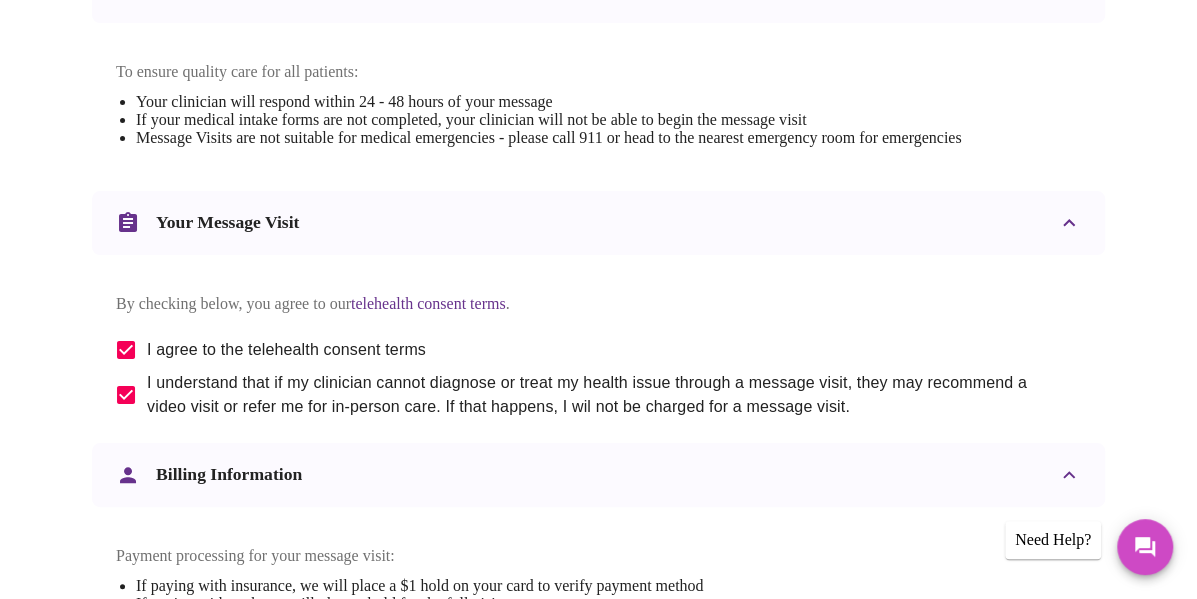scroll, scrollTop: 1196, scrollLeft: 0, axis: vertical 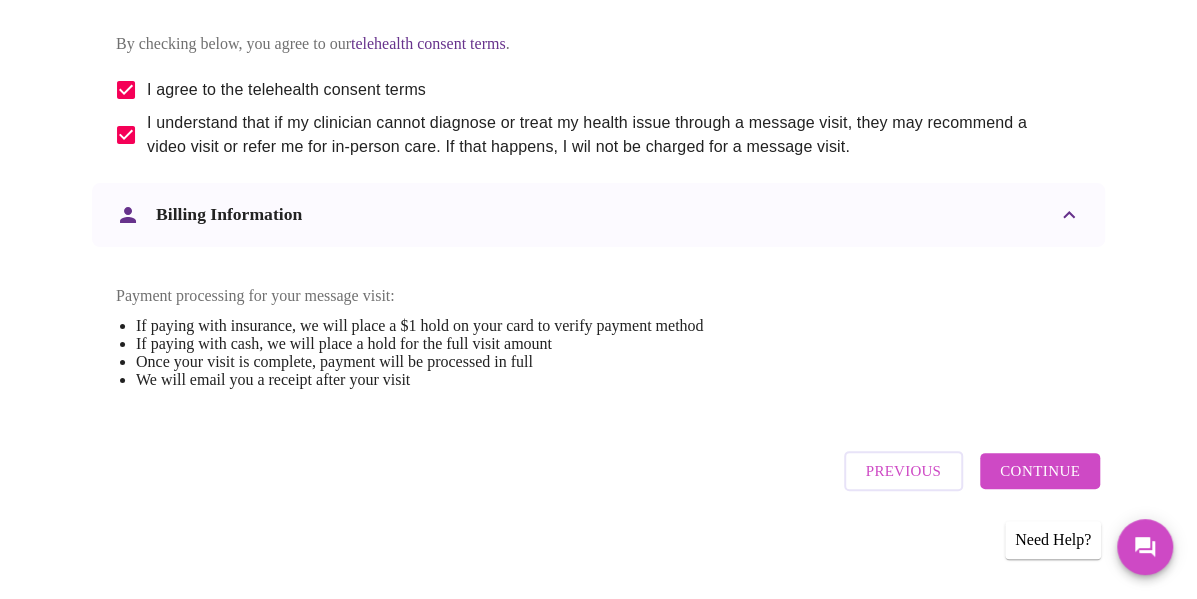 click on "Continue" at bounding box center (1040, 471) 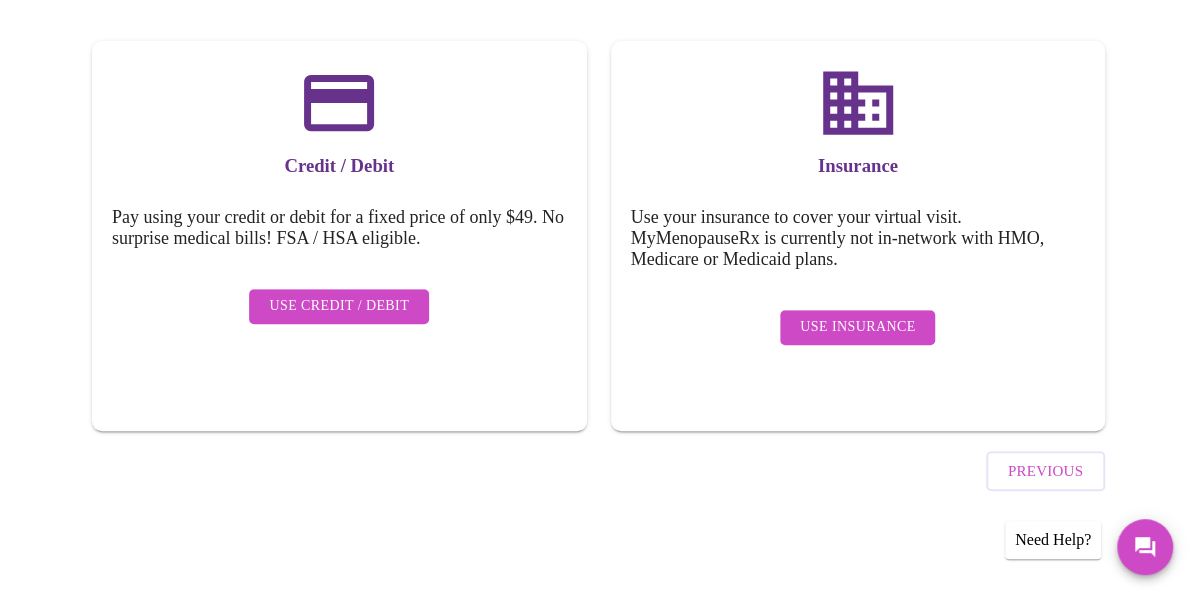 scroll, scrollTop: 279, scrollLeft: 0, axis: vertical 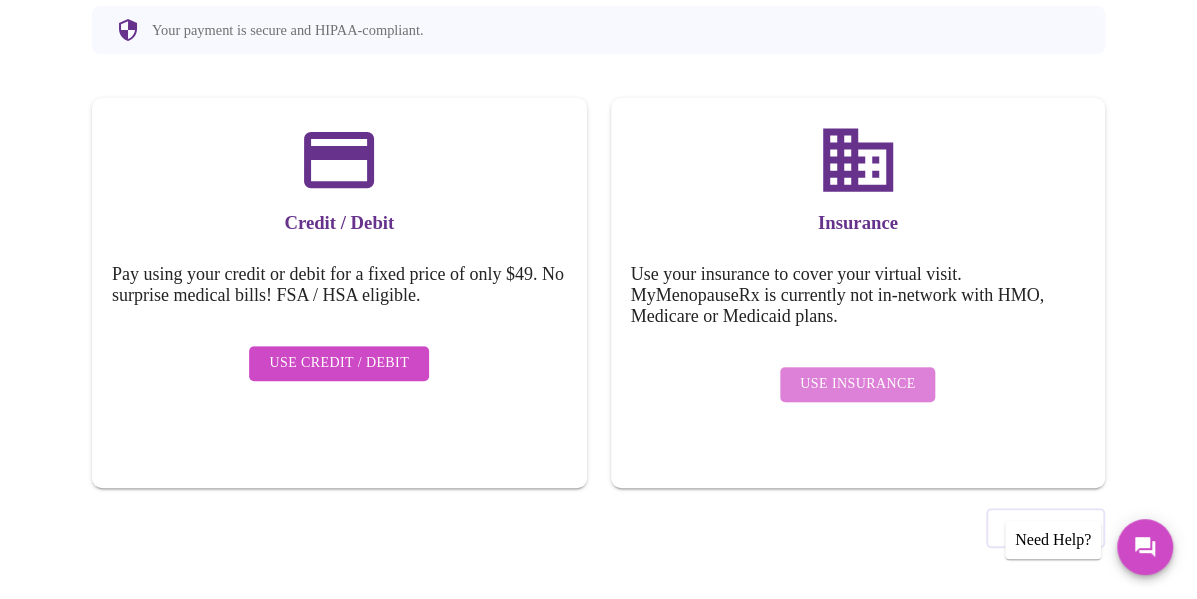 click on "Use Insurance" at bounding box center (857, 384) 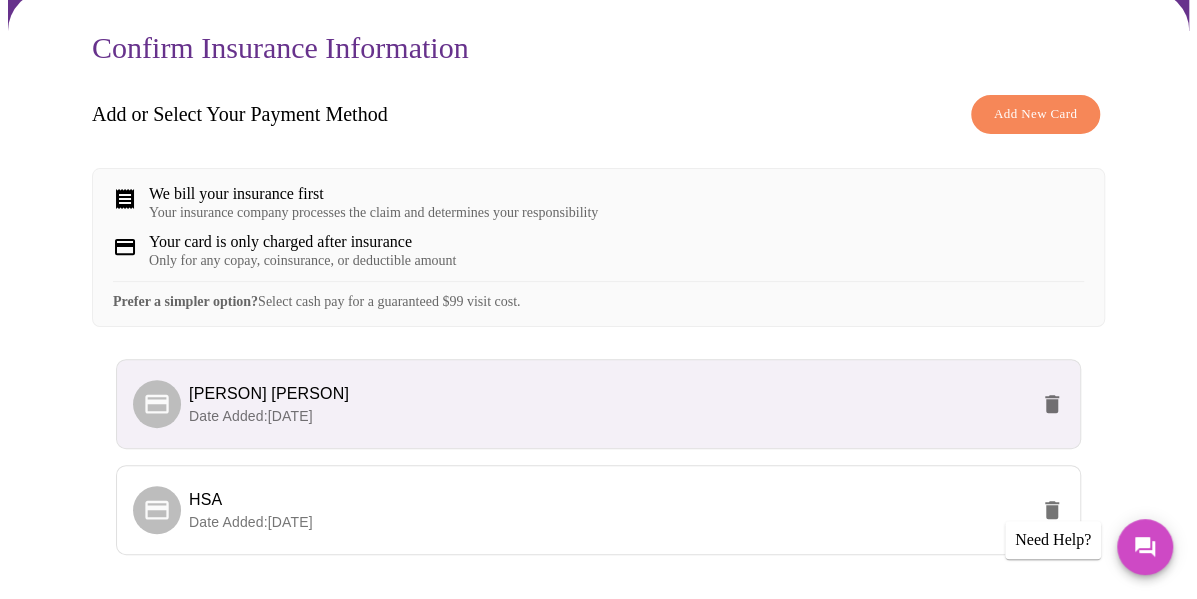 scroll, scrollTop: 300, scrollLeft: 0, axis: vertical 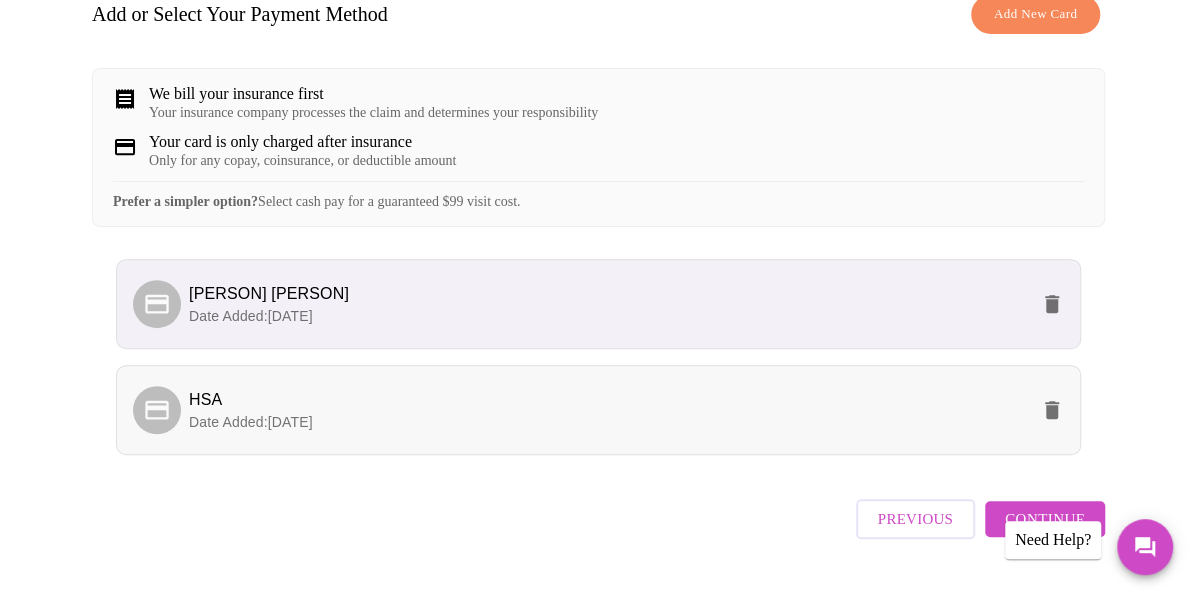click on "HSA Date Added: [DATE]" at bounding box center [598, 410] 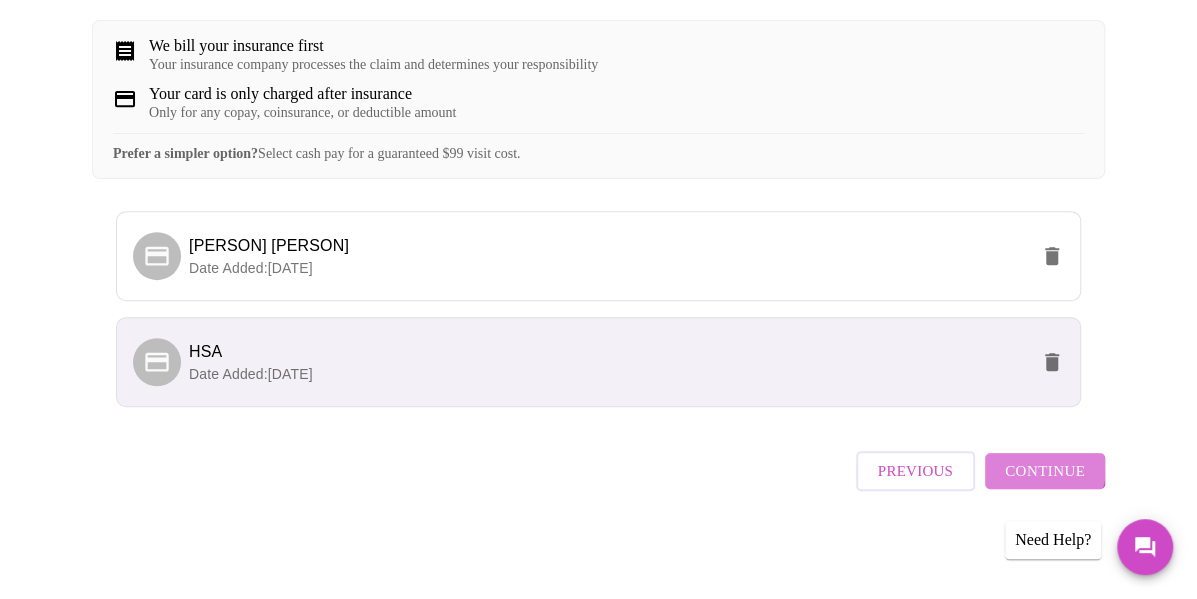 click on "Continue" at bounding box center [1045, 471] 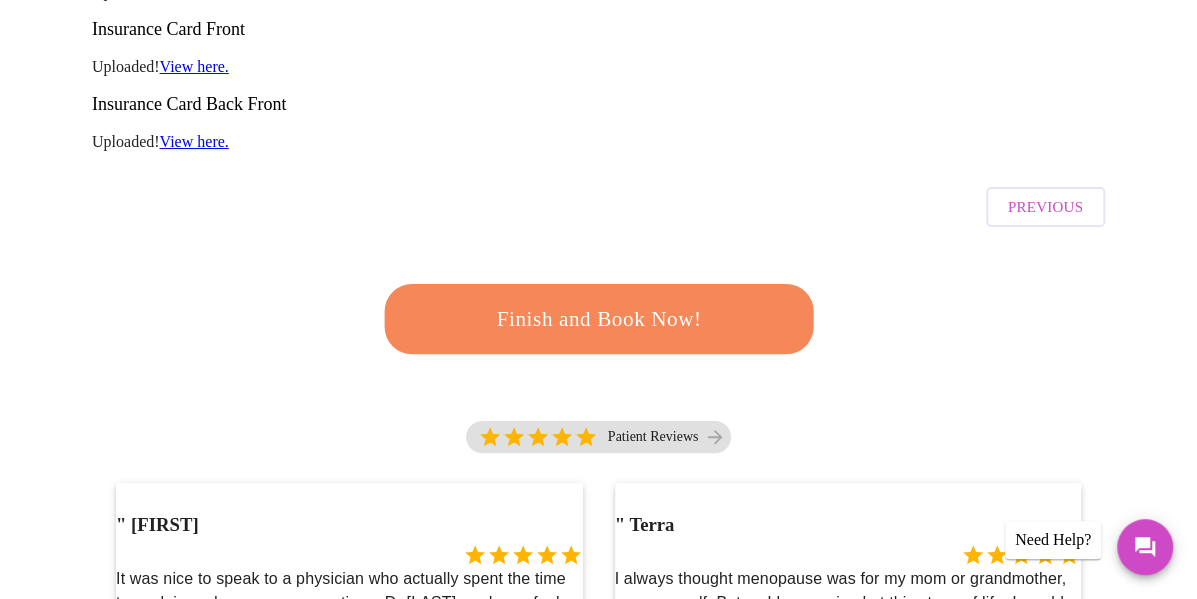 scroll, scrollTop: 354, scrollLeft: 0, axis: vertical 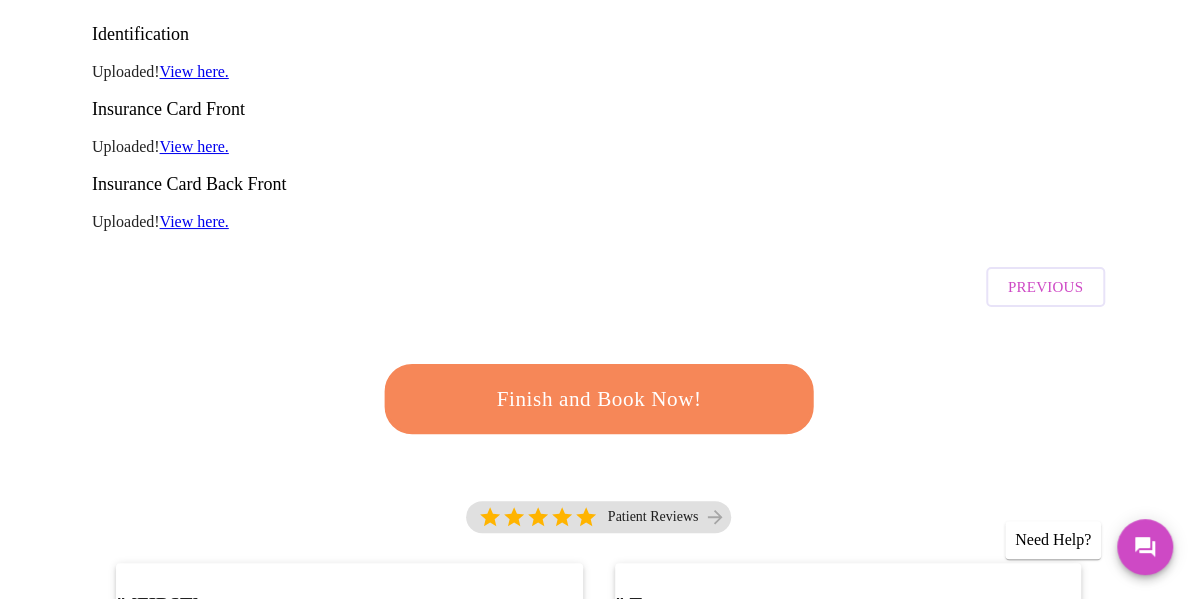 click on "Finish and Book Now!" at bounding box center (599, 399) 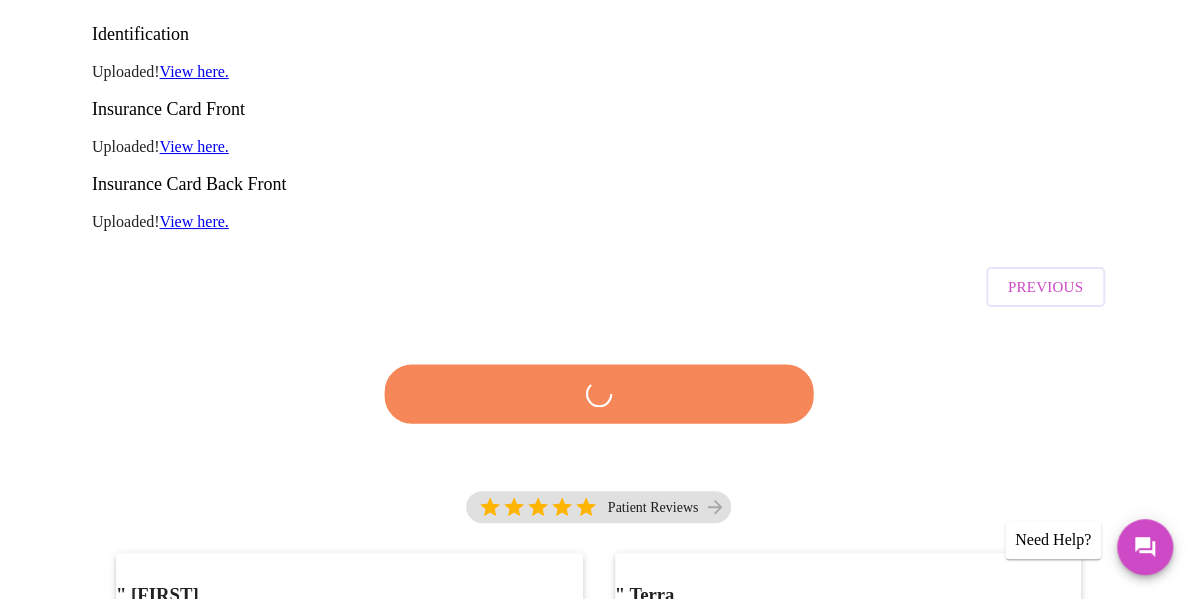 scroll, scrollTop: 459, scrollLeft: 0, axis: vertical 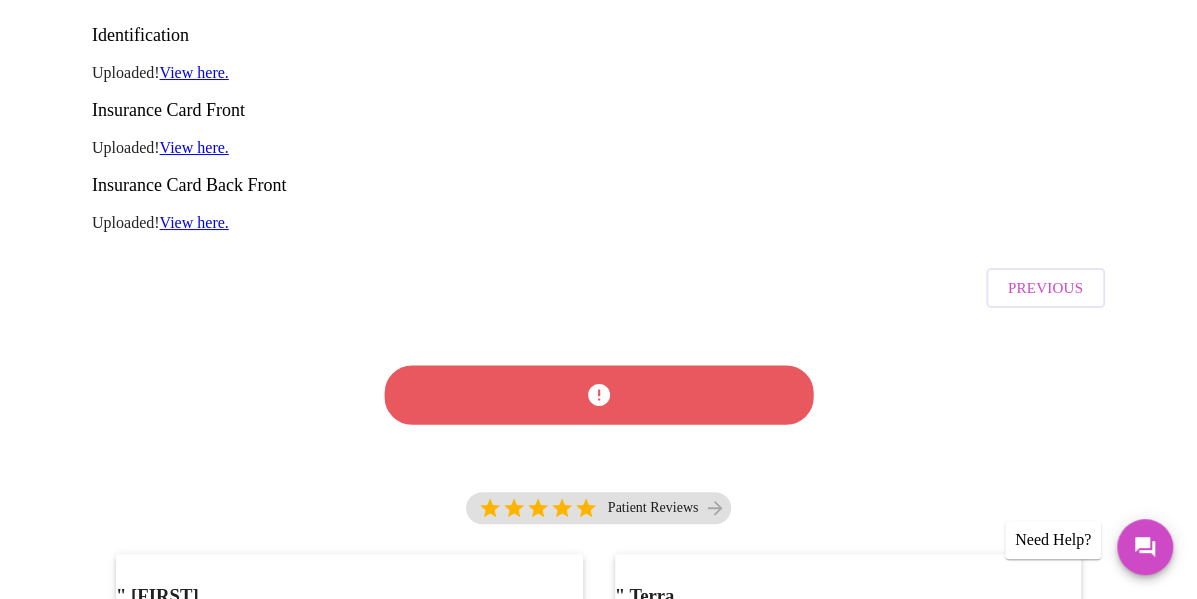 click at bounding box center (598, 395) 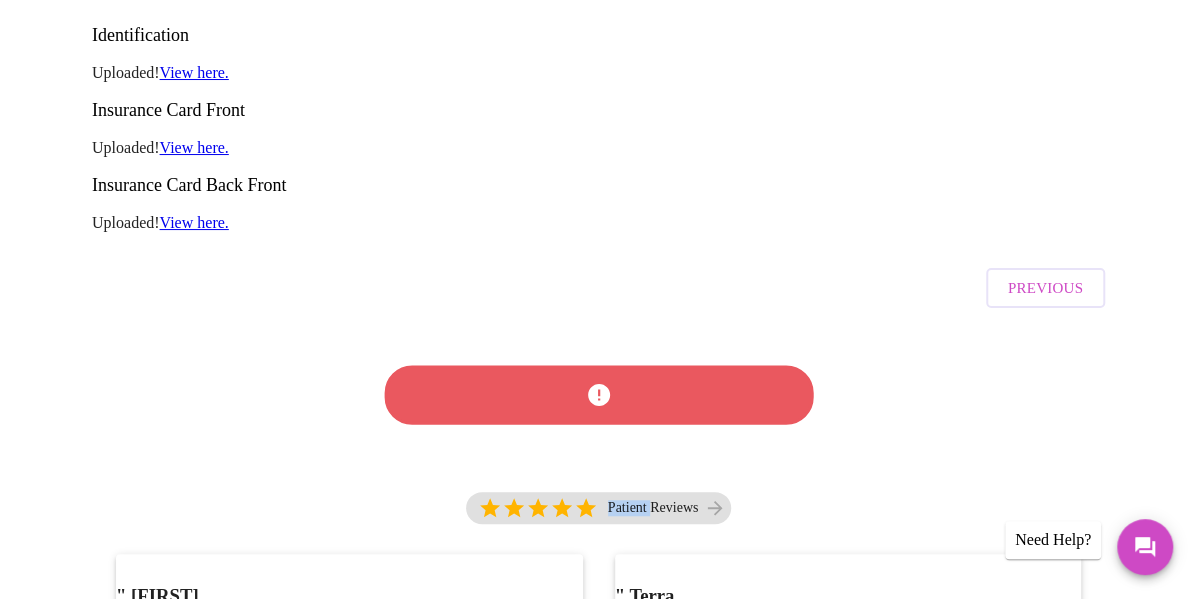 click at bounding box center [599, 395] 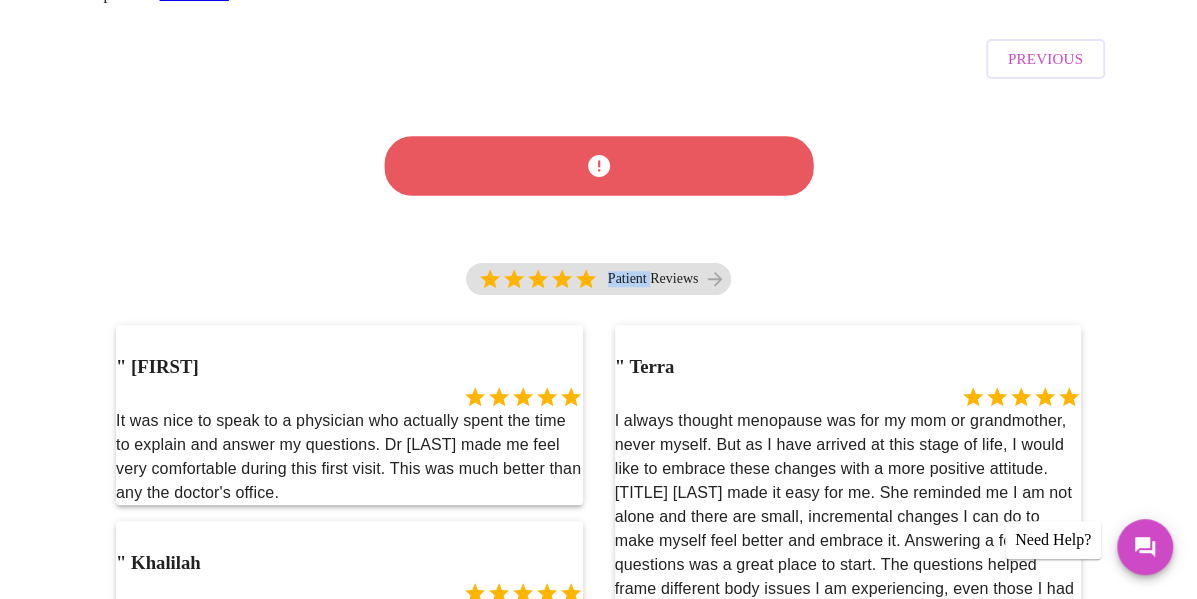 scroll, scrollTop: 359, scrollLeft: 0, axis: vertical 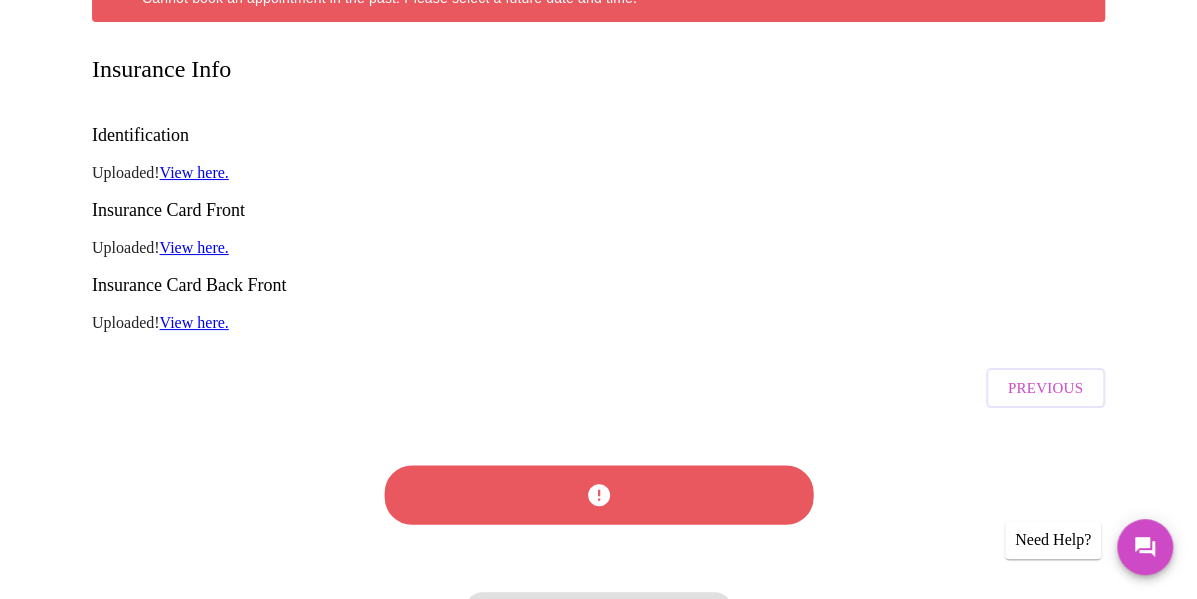 click on "Previous" at bounding box center (598, 383) 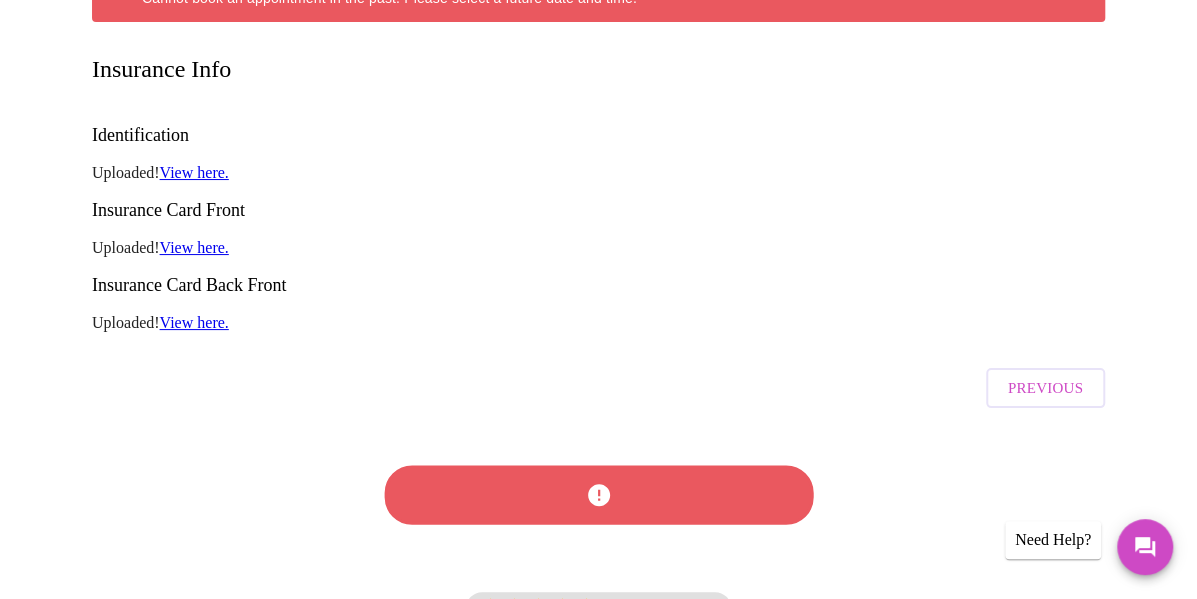 click at bounding box center [599, 495] 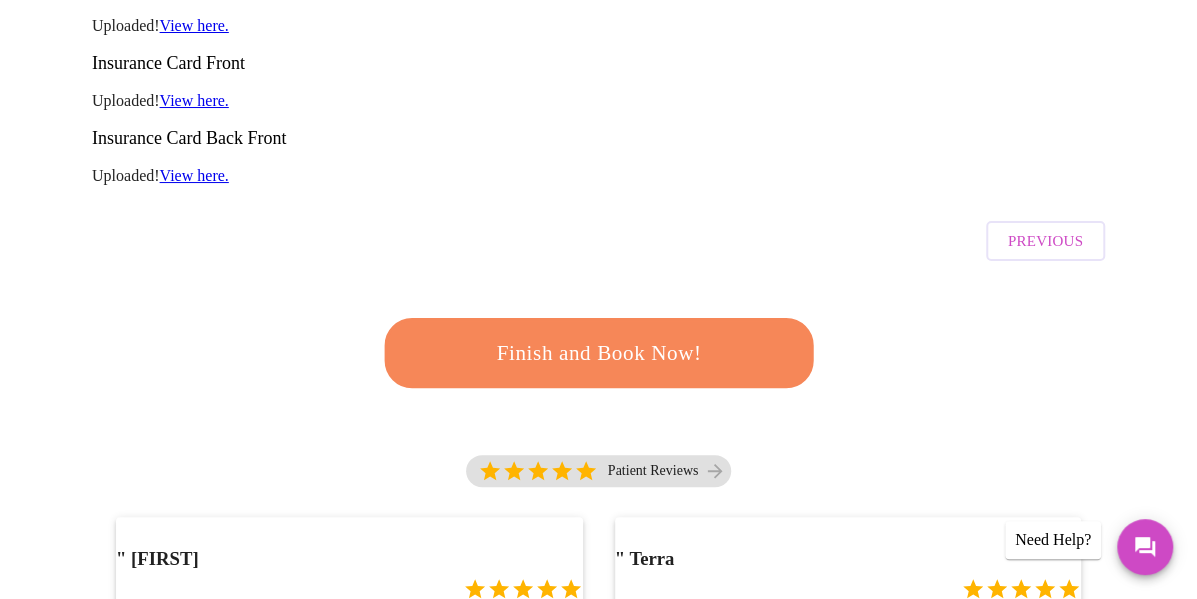 scroll, scrollTop: 294, scrollLeft: 0, axis: vertical 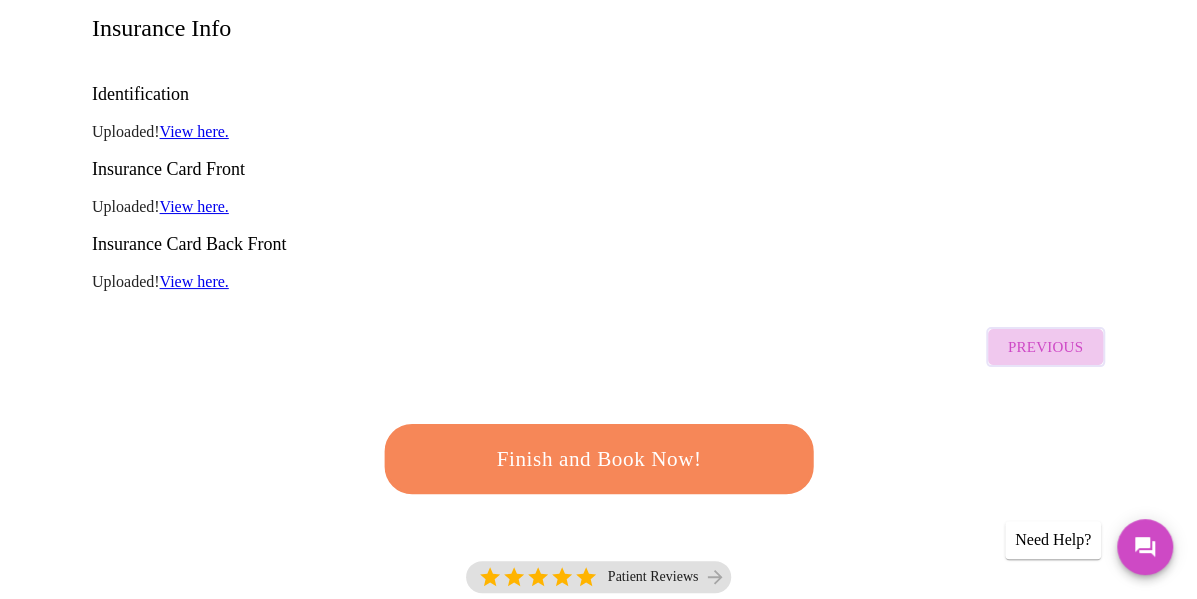 click on "Previous" at bounding box center [1045, 347] 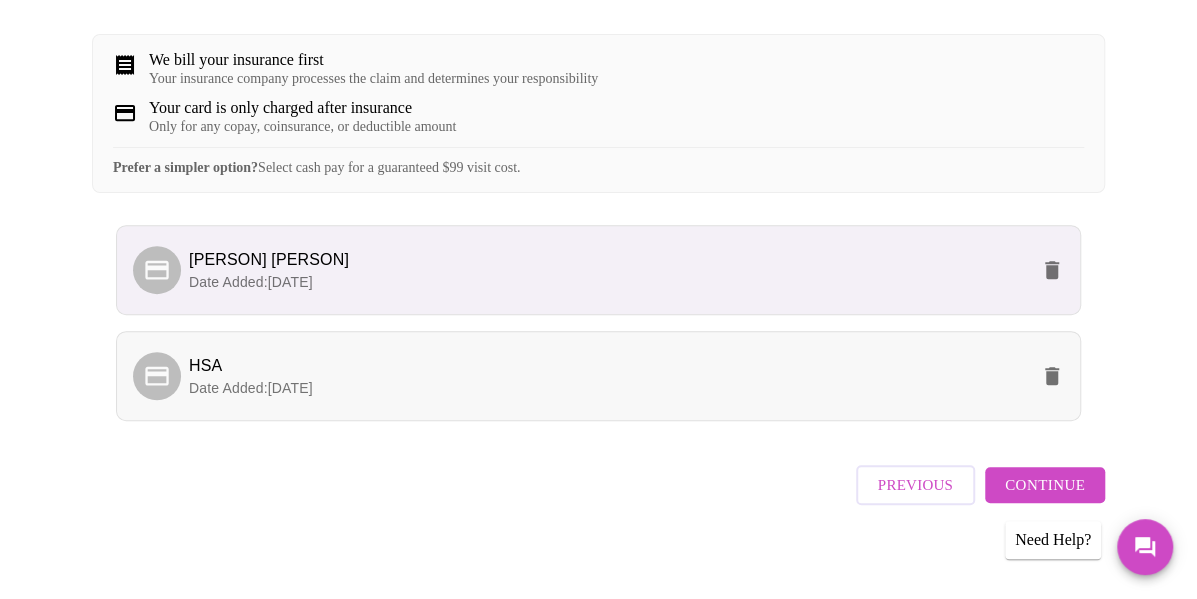 scroll, scrollTop: 354, scrollLeft: 0, axis: vertical 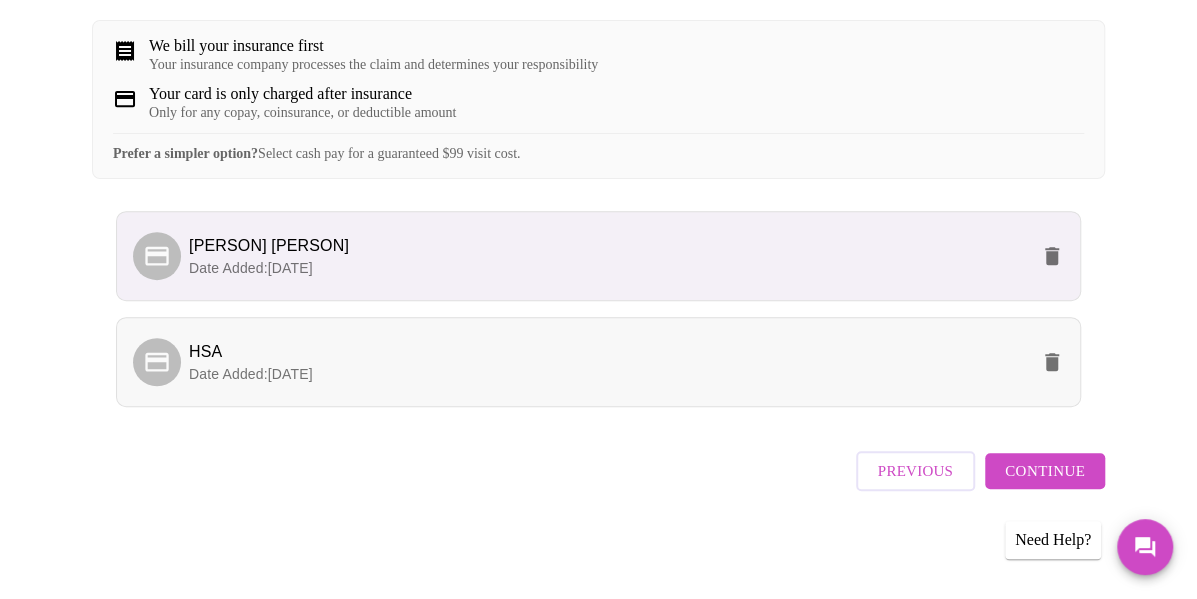 click on "HSA" at bounding box center (608, 352) 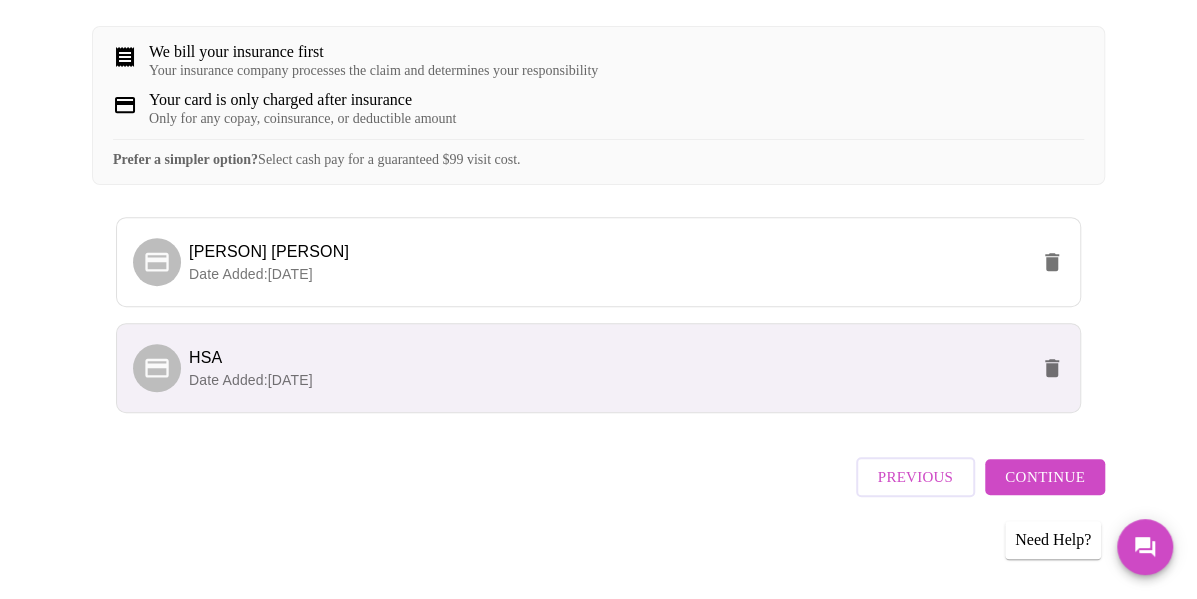 scroll, scrollTop: 354, scrollLeft: 0, axis: vertical 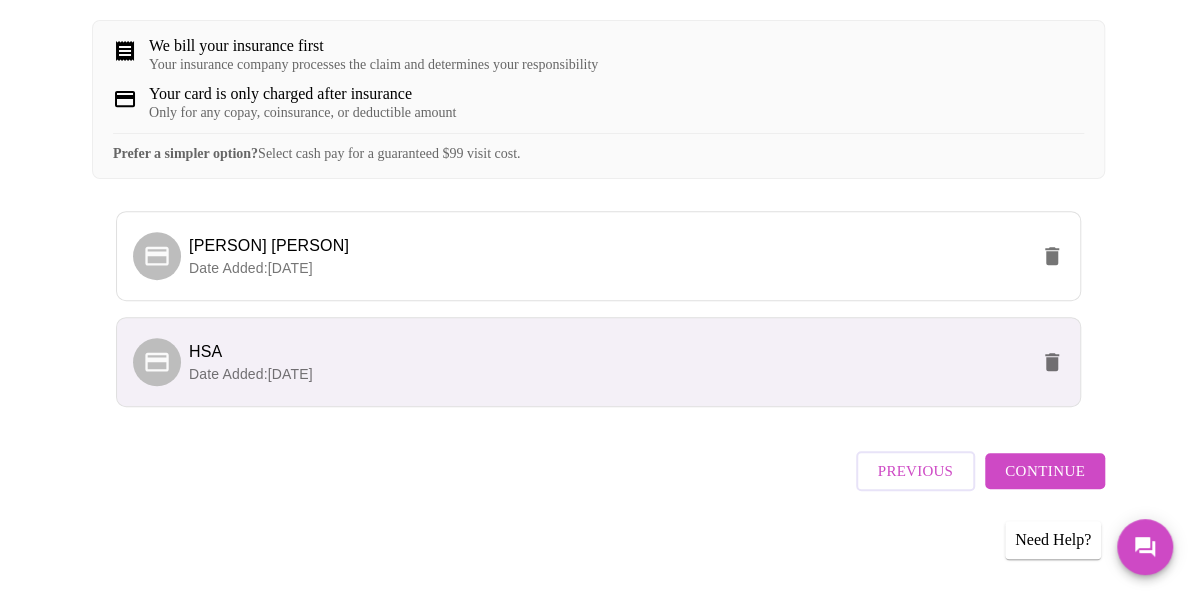 click on "Continue" at bounding box center [1045, 471] 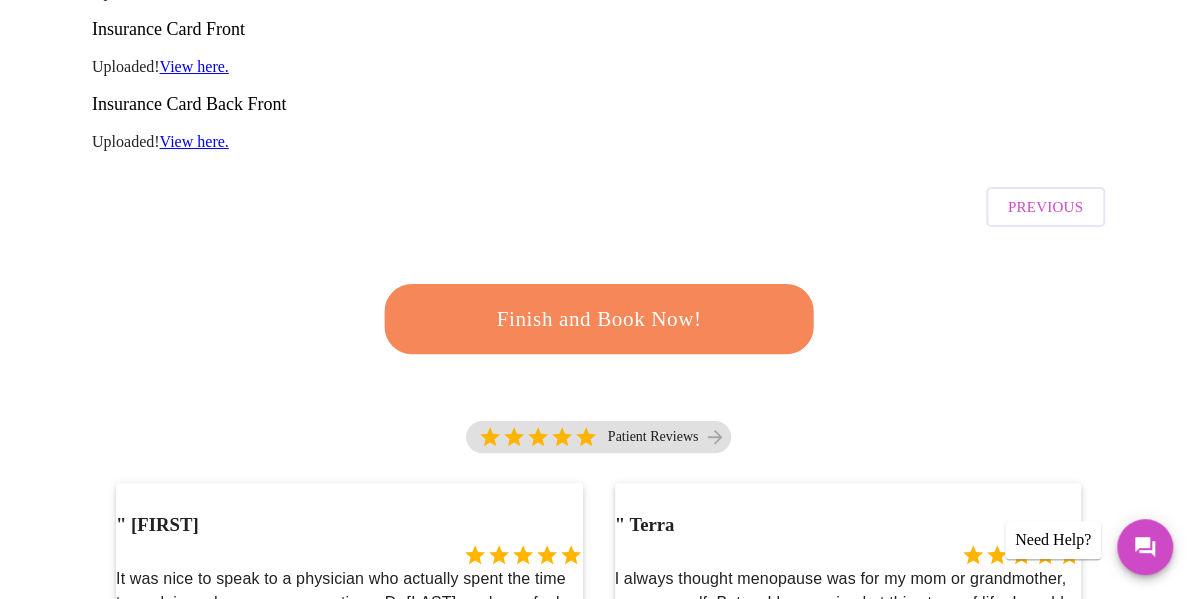 scroll, scrollTop: 354, scrollLeft: 0, axis: vertical 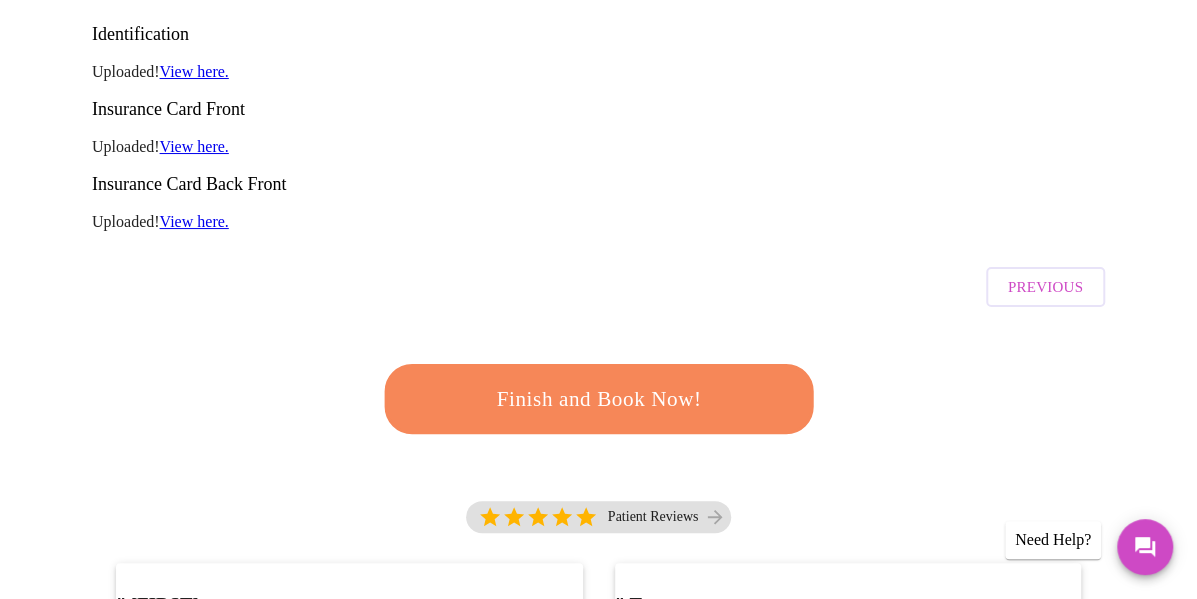 click on "Finish and Book Now!" at bounding box center (599, 399) 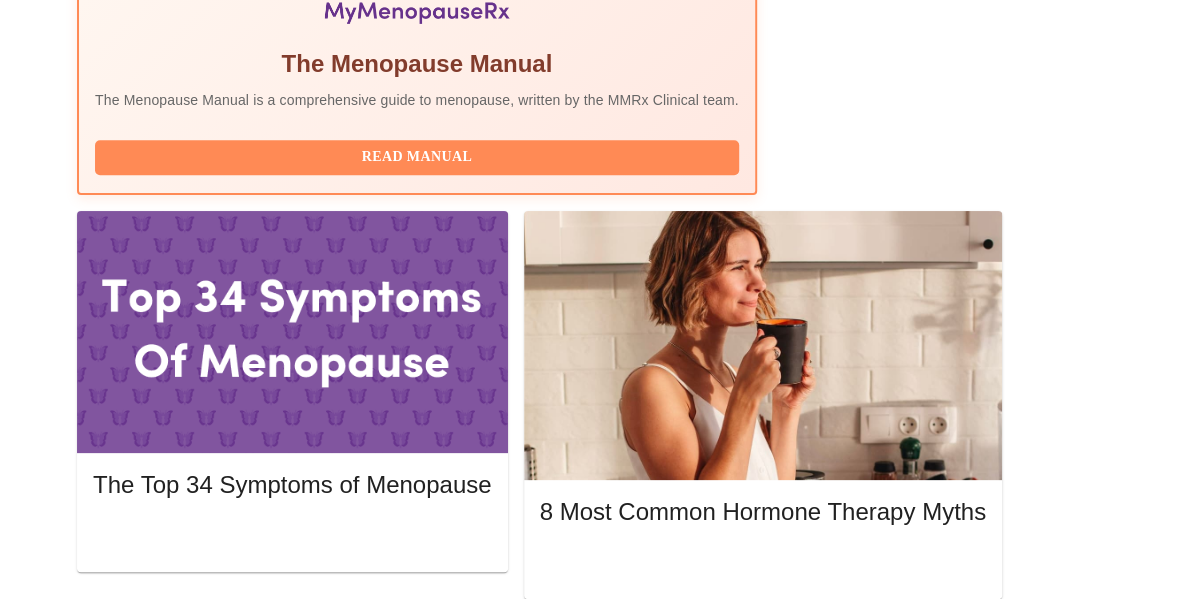 scroll, scrollTop: 854, scrollLeft: 0, axis: vertical 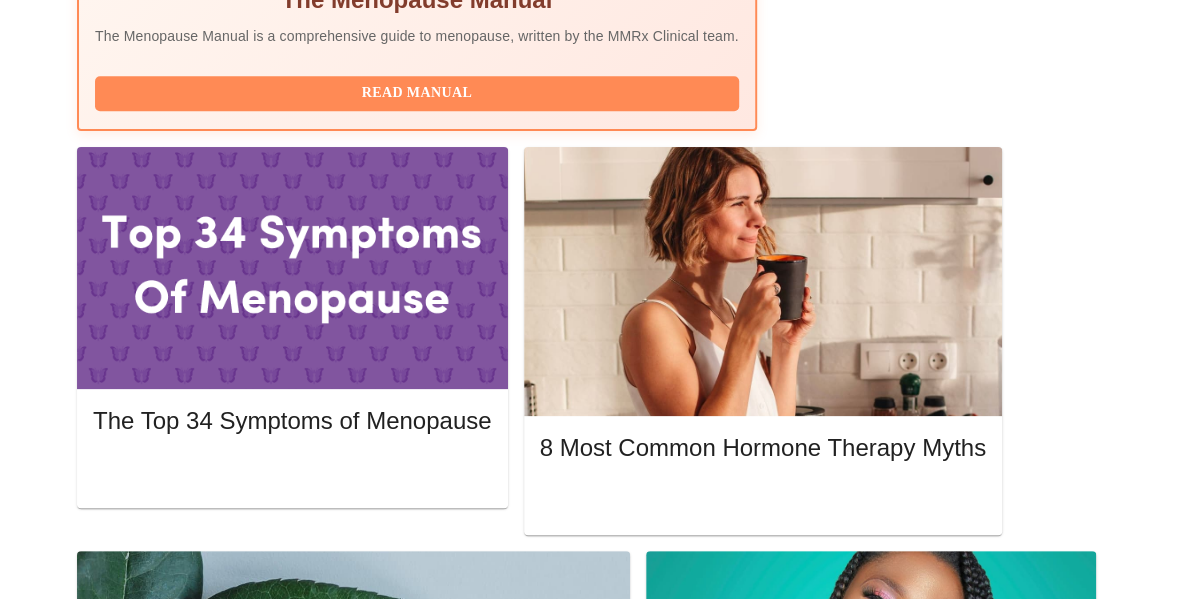 click 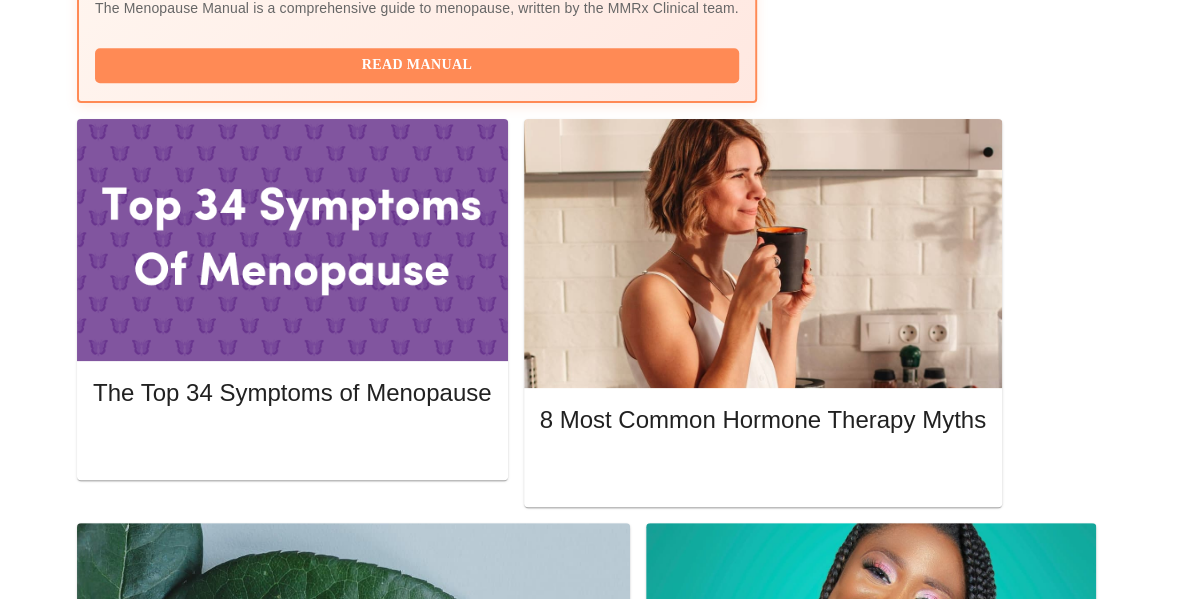 scroll, scrollTop: 954, scrollLeft: 0, axis: vertical 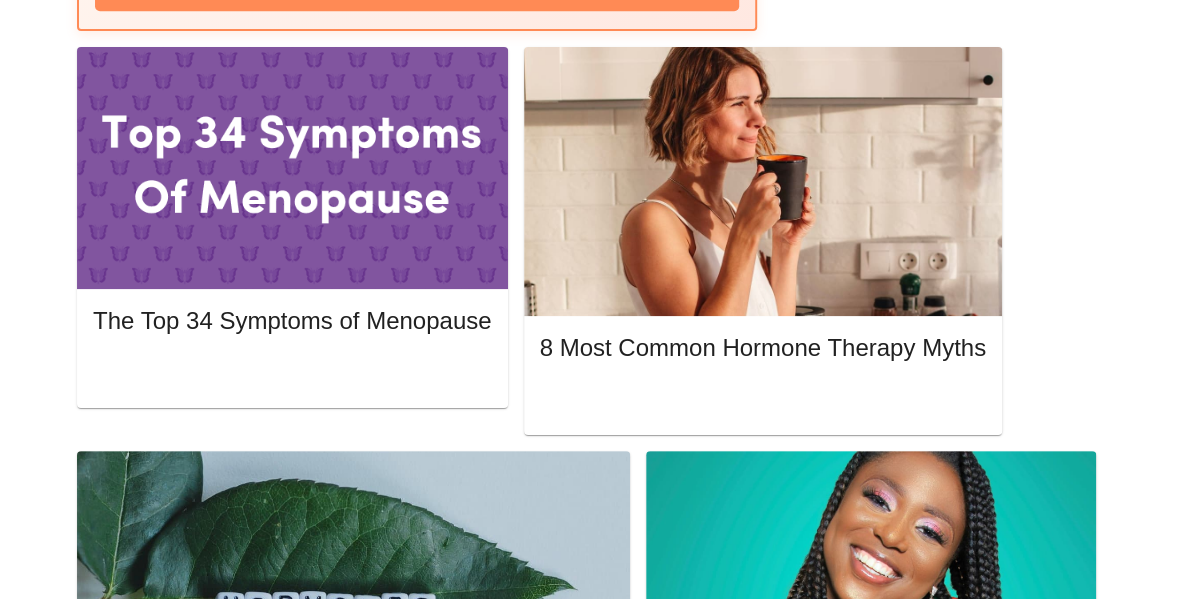 click on "Complete Pre-Assessment" at bounding box center (984, 2002) 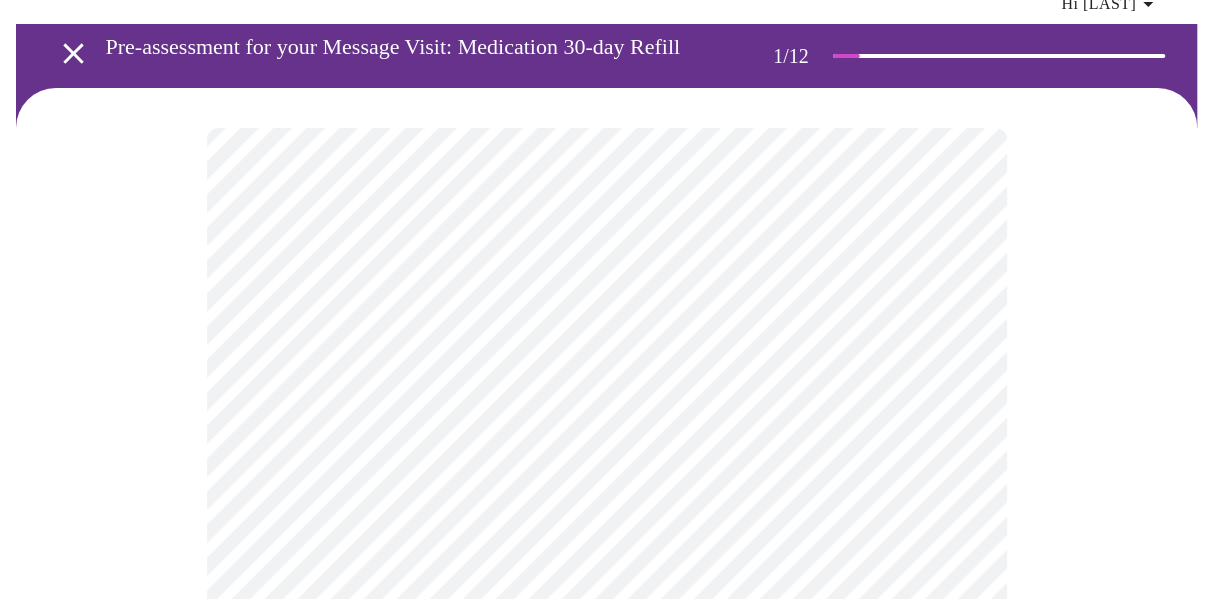 scroll, scrollTop: 200, scrollLeft: 0, axis: vertical 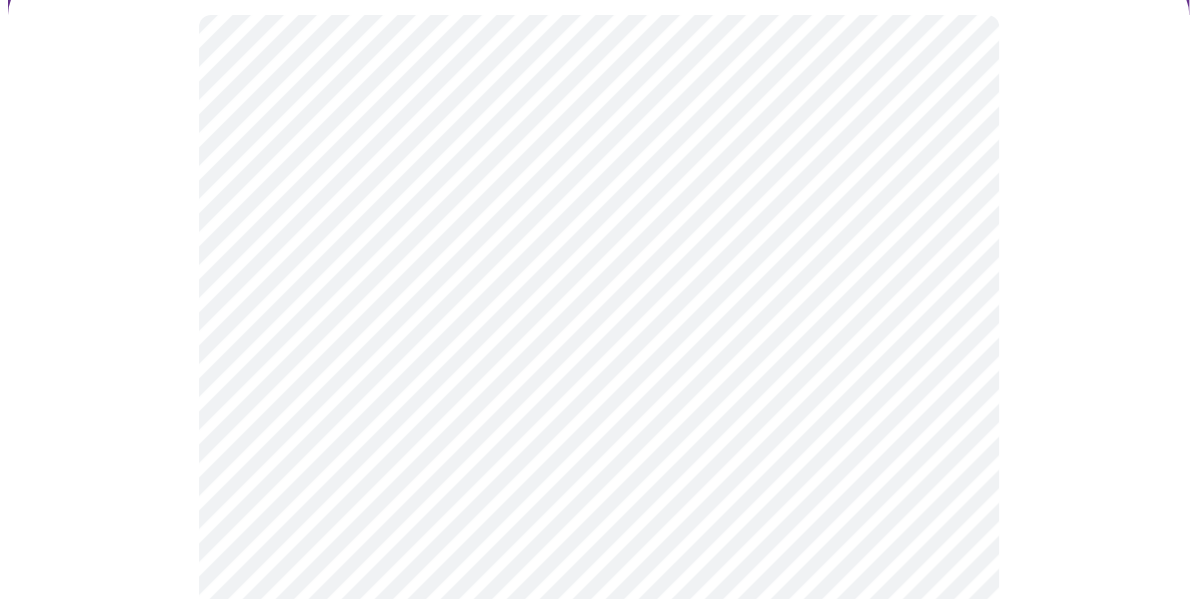 click on "MyMenopauseRx Appointments Messaging Labs 1 Uploads Medications Community Refer a Friend Hi [LAST]   Pre-assessment for your Message Visit: Medication 30-day Refill 1  /  12 Settings Billing Invoices Log out" at bounding box center (598, 734) 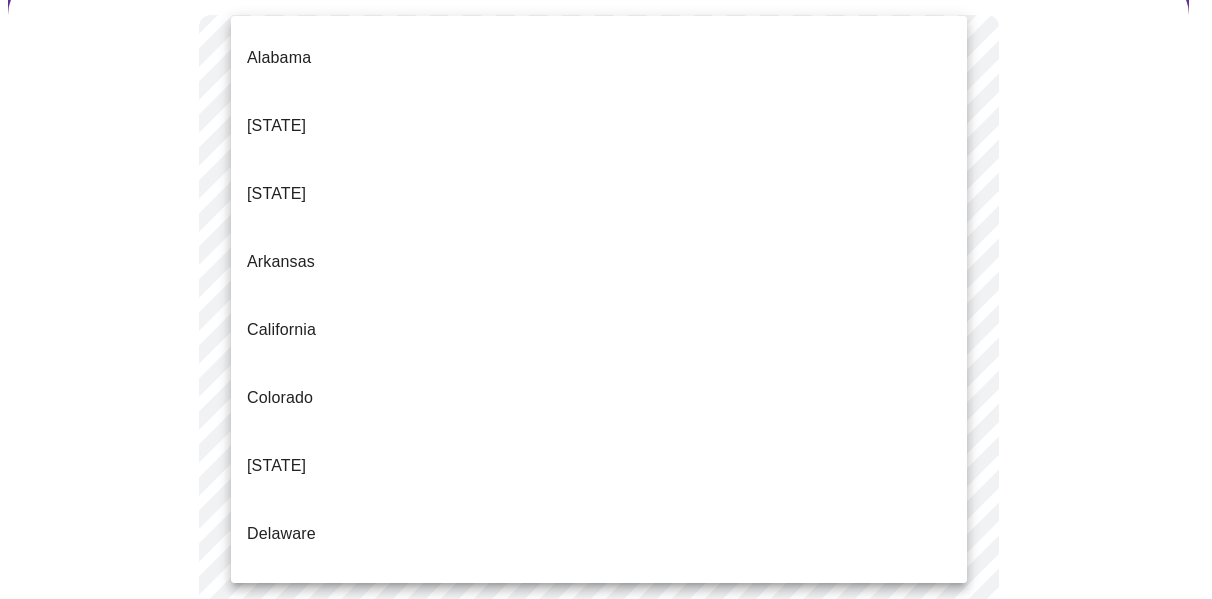 type 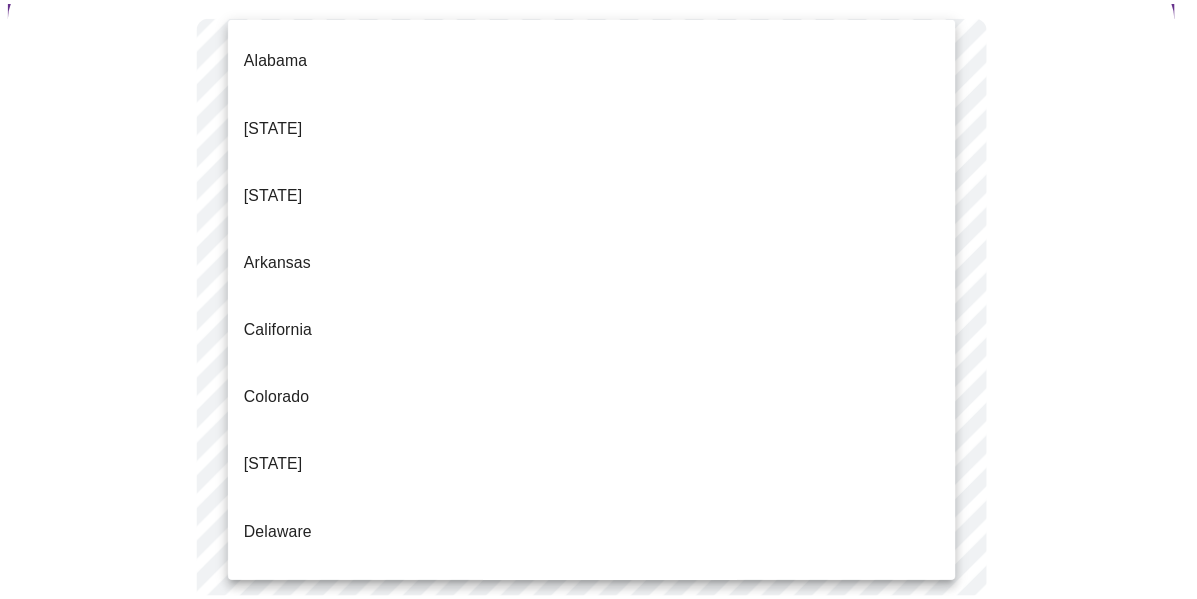 scroll, scrollTop: 322, scrollLeft: 0, axis: vertical 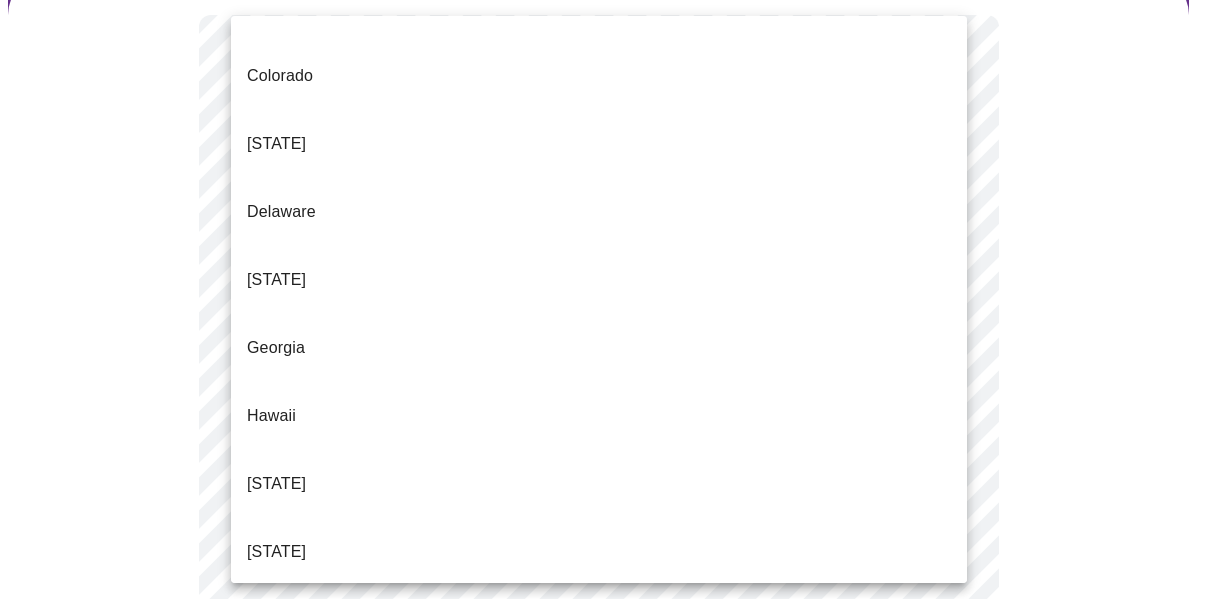 type 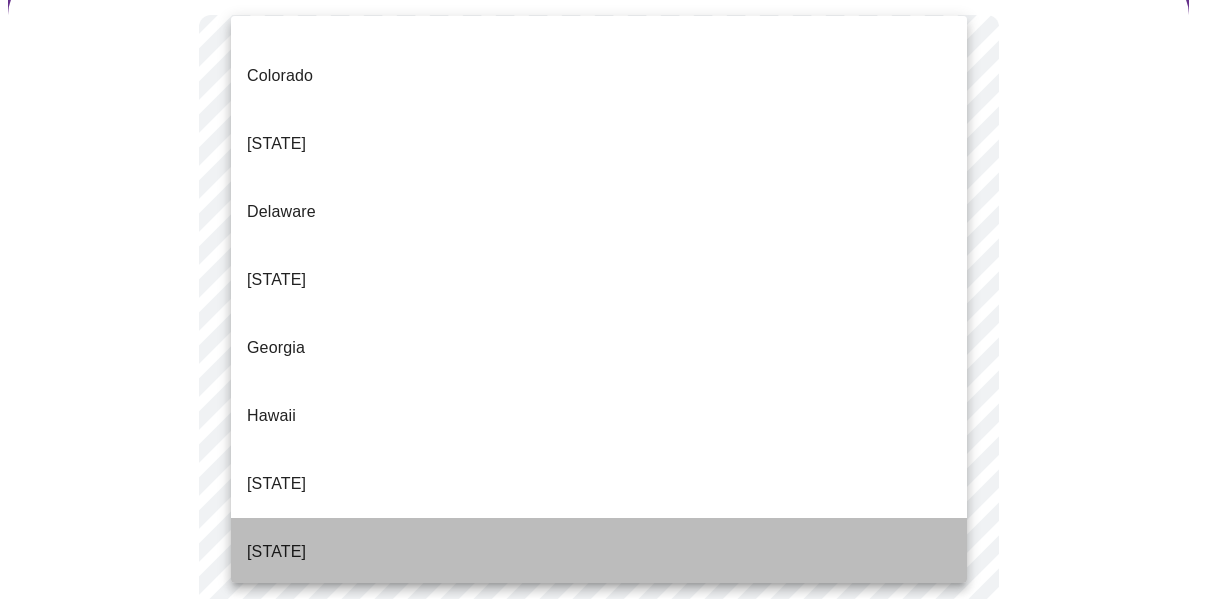click on "[STATE]" at bounding box center (599, 552) 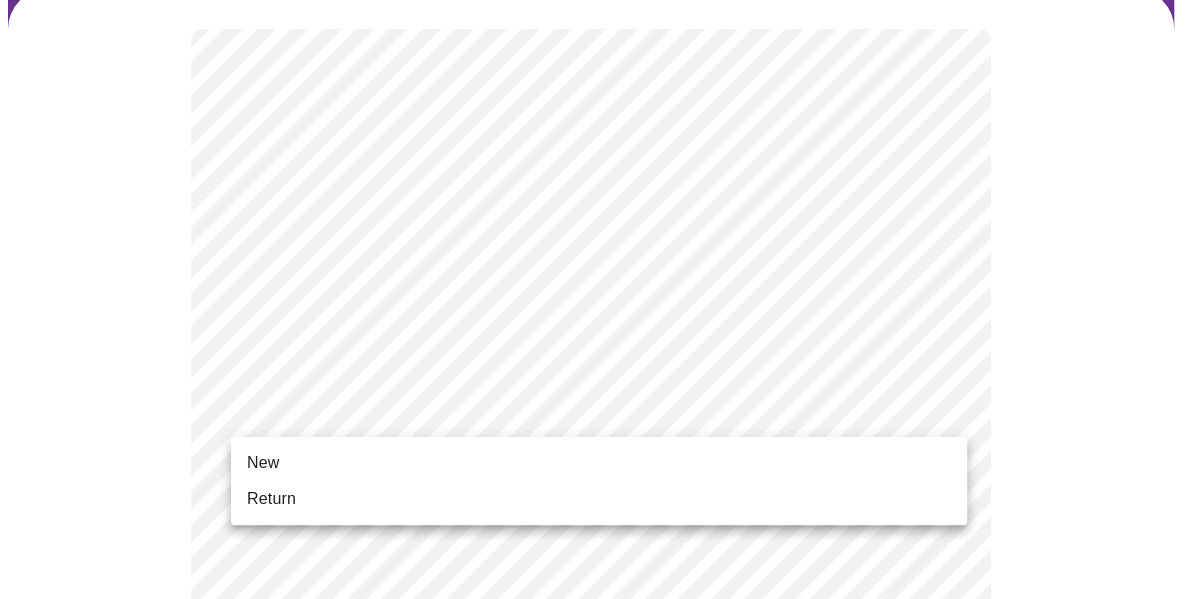 click on "MyMenopauseRx Appointments Messaging Labs 1 Uploads Medications Community Refer a Friend Hi [LAST]   Pre-assessment for your Message Visit: Medication 30-day Refill 1  /  12 Settings Billing Invoices Log out New Return" at bounding box center (598, 735) 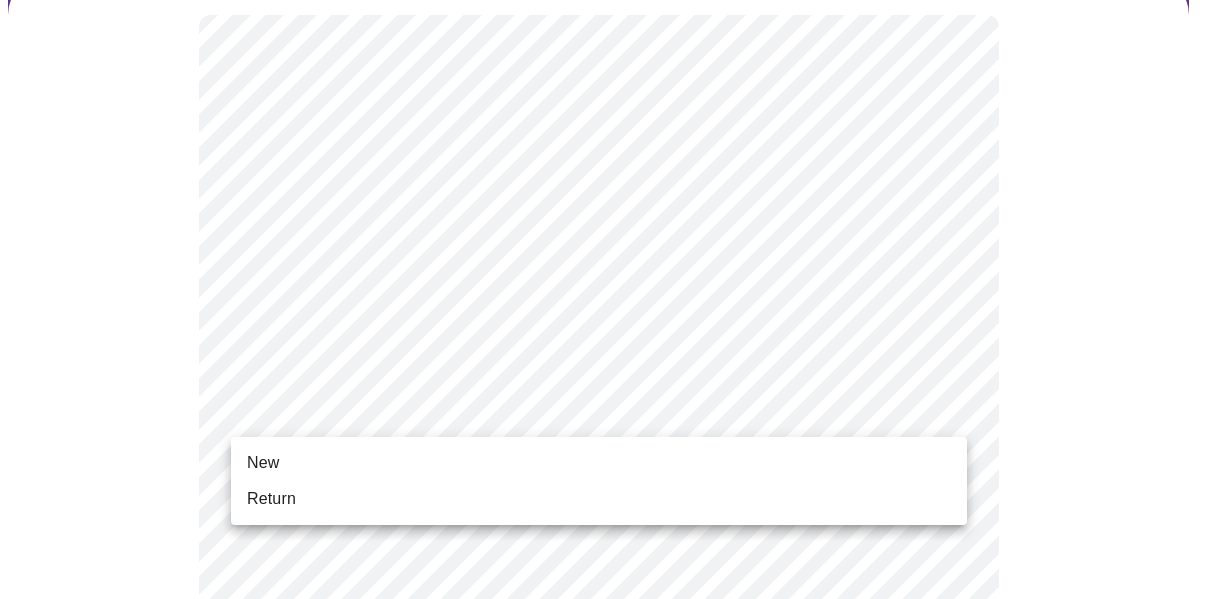 click on "Return" at bounding box center (599, 499) 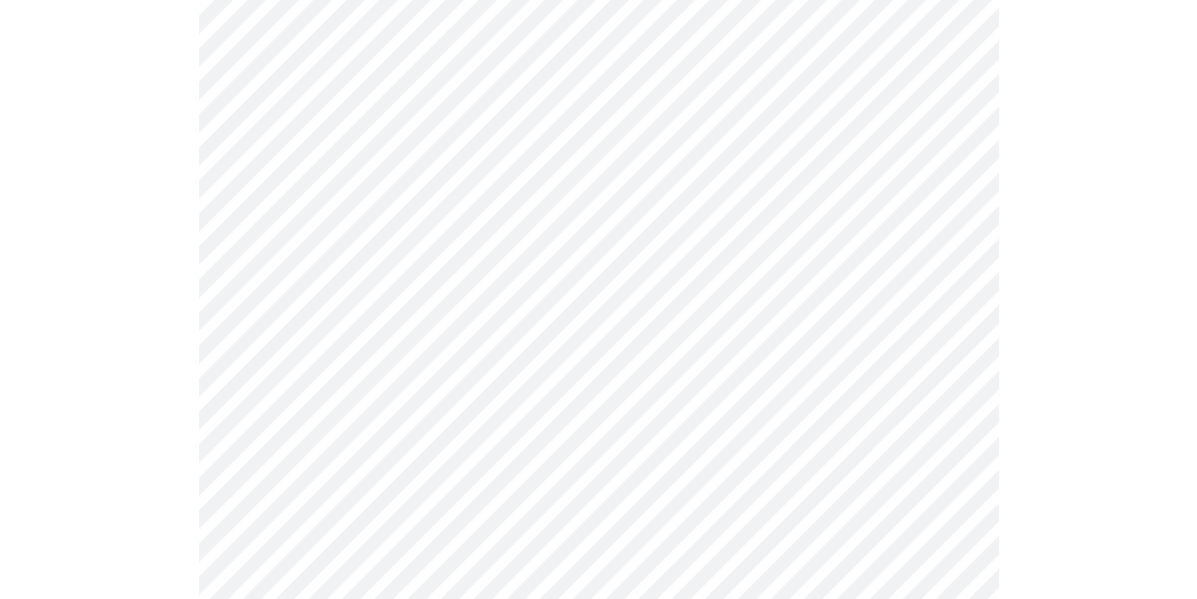 scroll, scrollTop: 400, scrollLeft: 0, axis: vertical 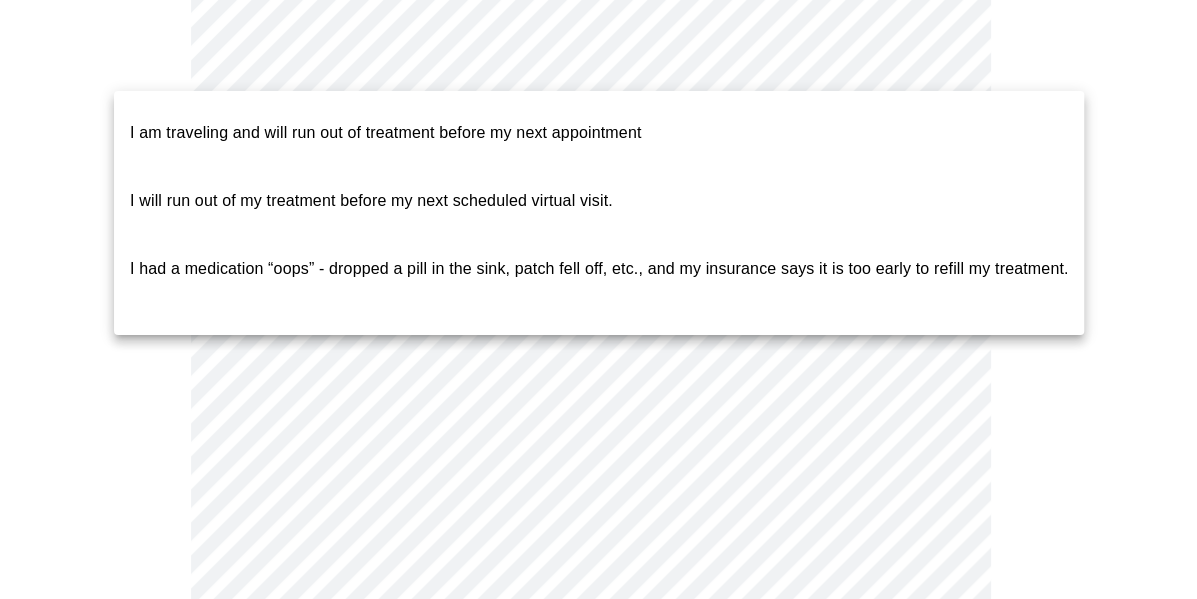 click on "MyMenopauseRx Appointments Messaging Labs 1 Uploads Medications Community Refer a Friend Hi [FIRST] Pre-assessment for your Message Visit: Medication 30-day Refill 2 / 12 Settings Billing Invoices Log out I am traveling and will run out of treatment before my next appointment
I will run out of my treatment before my next scheduled virtual visit.
I had a medication “oops” - dropped a pill in the sink, patch fell off, etc., and my insurance says it is too early to refill my treatment." at bounding box center [598, 439] 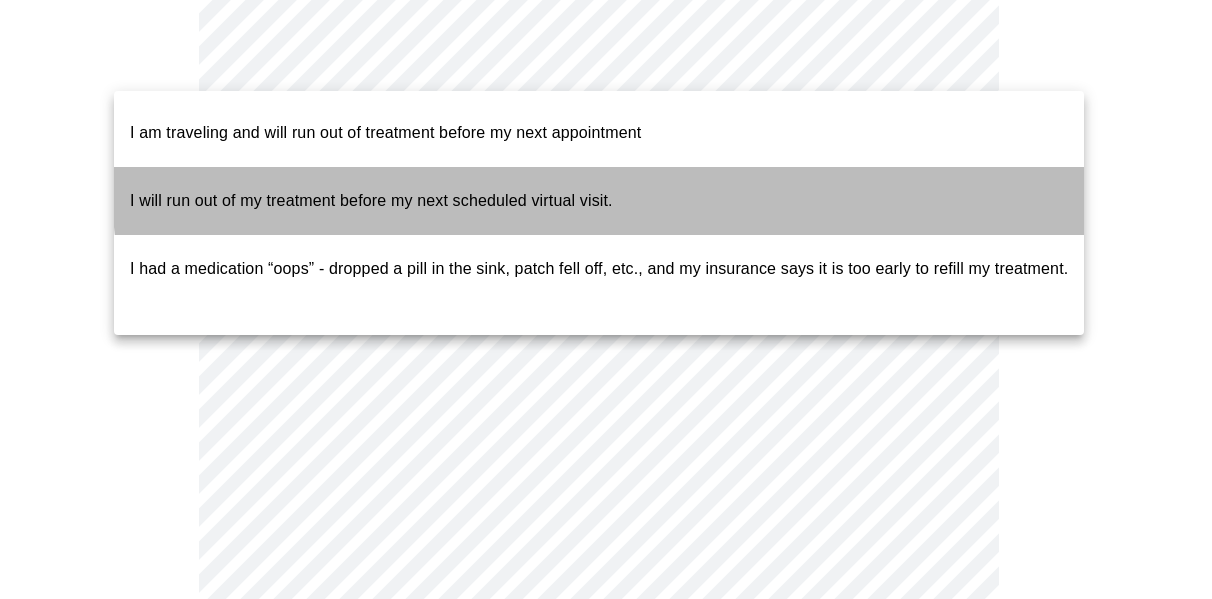 click on "I will run out of my treatment before my next scheduled virtual visit." at bounding box center [599, 201] 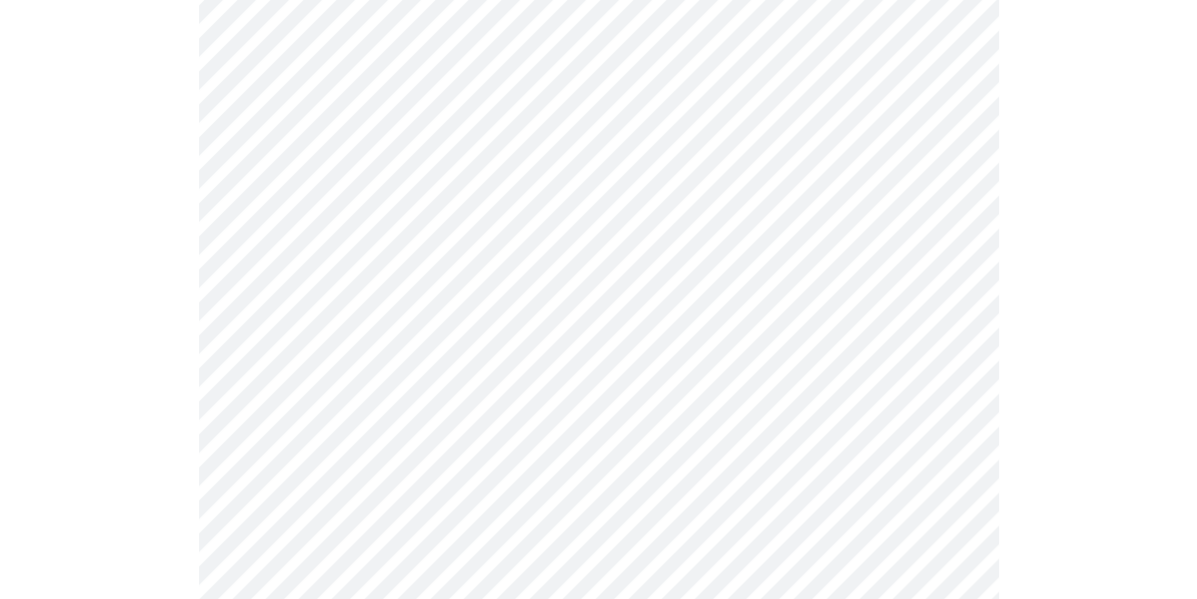 scroll, scrollTop: 700, scrollLeft: 0, axis: vertical 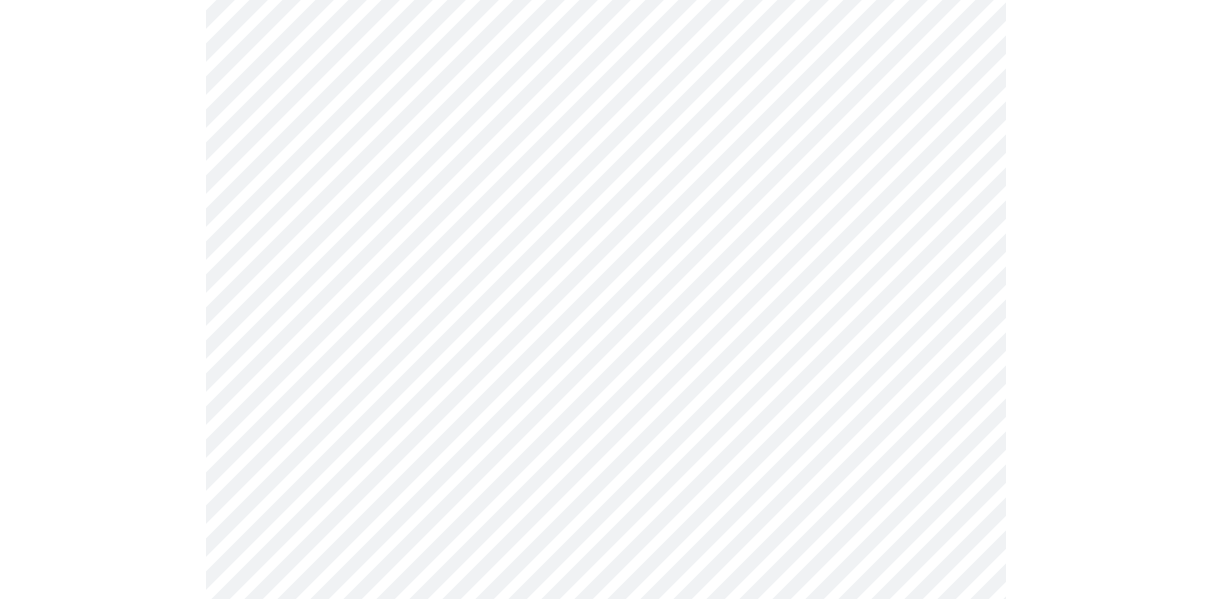 click on "MyMenopauseRx Appointments Messaging Labs 1 Uploads Medications Community Refer a Friend Hi [PERSON] Pre-assessment for your Message Visit: Medication 30-day Refill 2 / 12 Settings Billing Invoices Log out" at bounding box center (606, 61) 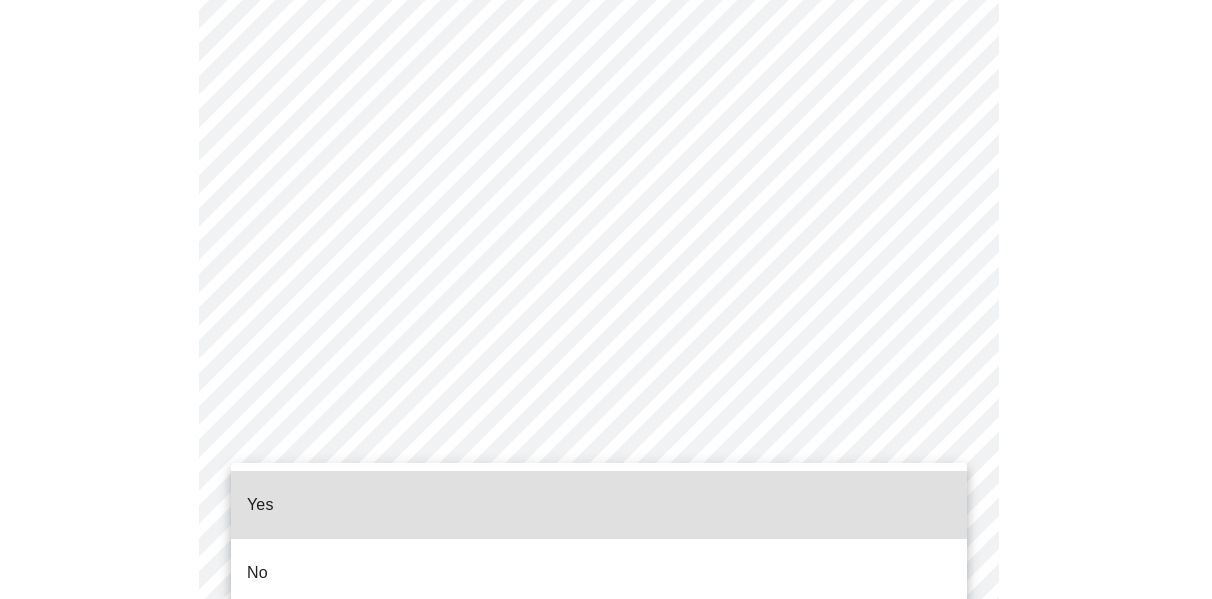 click on "Yes" at bounding box center (599, 505) 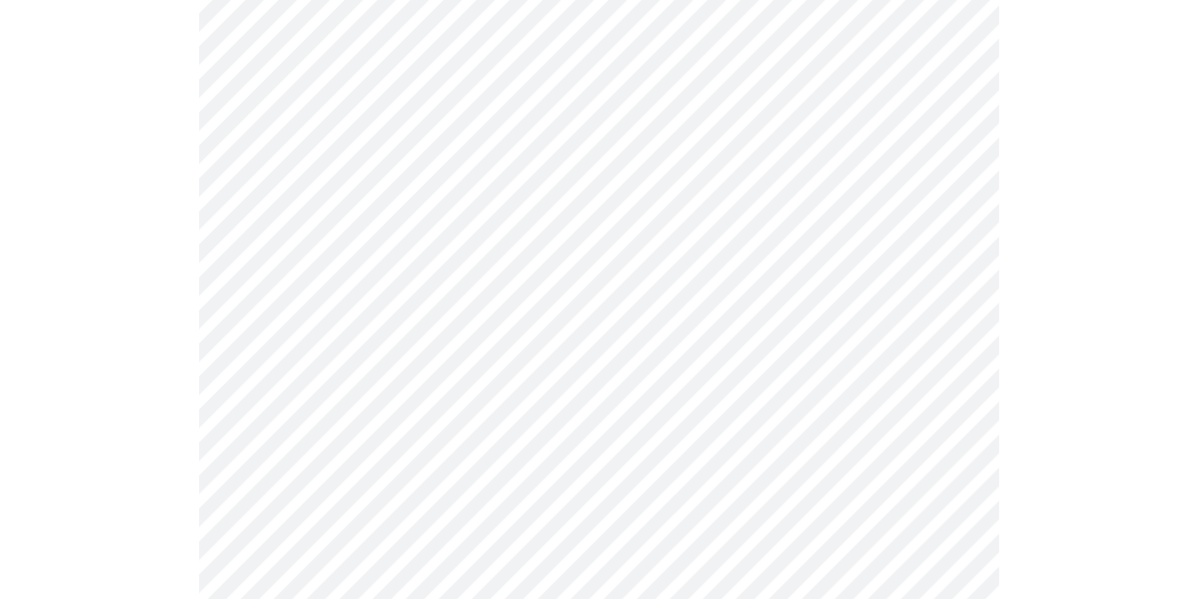 scroll, scrollTop: 0, scrollLeft: 0, axis: both 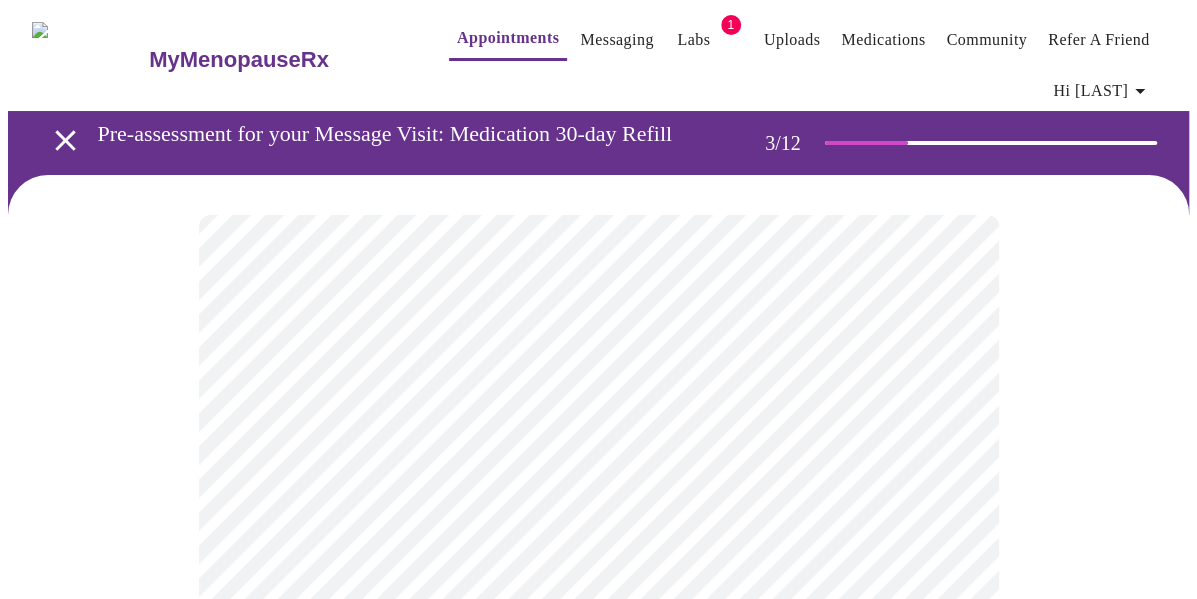 click on "MyMenopauseRx Appointments Messaging Labs 1 Uploads Medications Community Refer a Friend Hi [LAST]   Pre-assessment for your Message Visit: Medication 30-day Refill 3  /  12 Settings Billing Invoices Log out" at bounding box center (598, 1373) 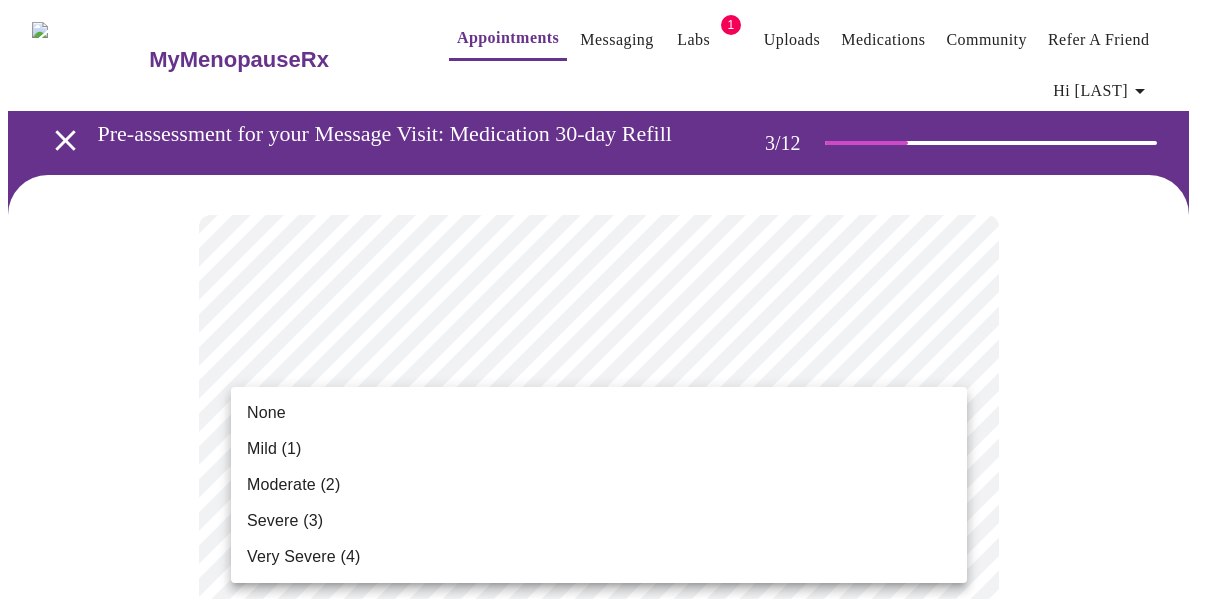 click on "Moderate (2)" at bounding box center [599, 485] 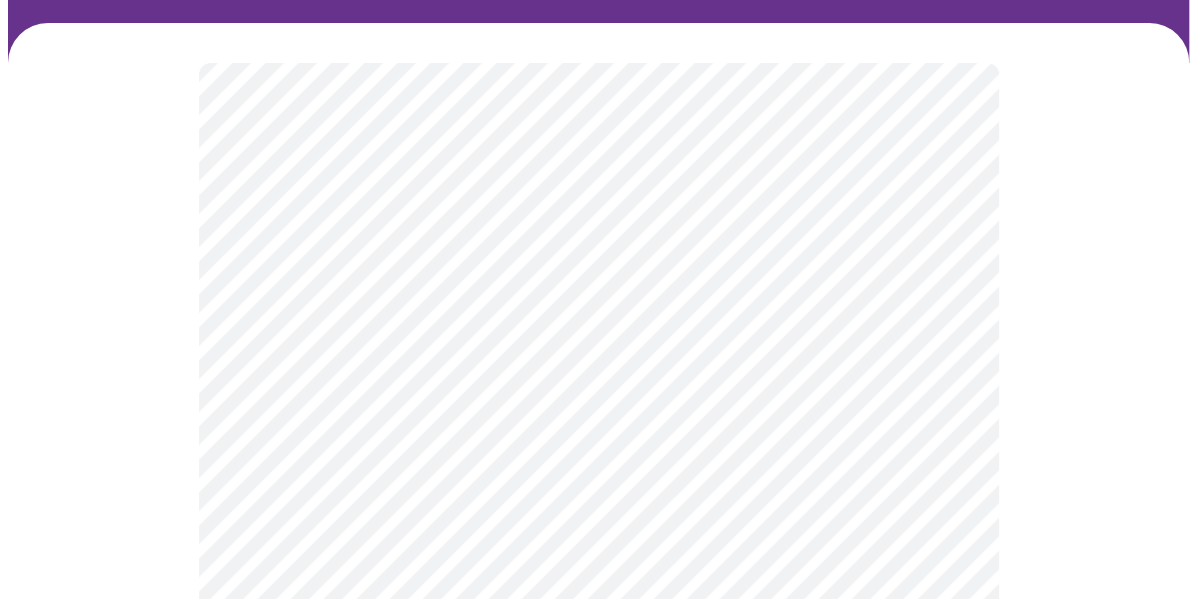 scroll, scrollTop: 300, scrollLeft: 0, axis: vertical 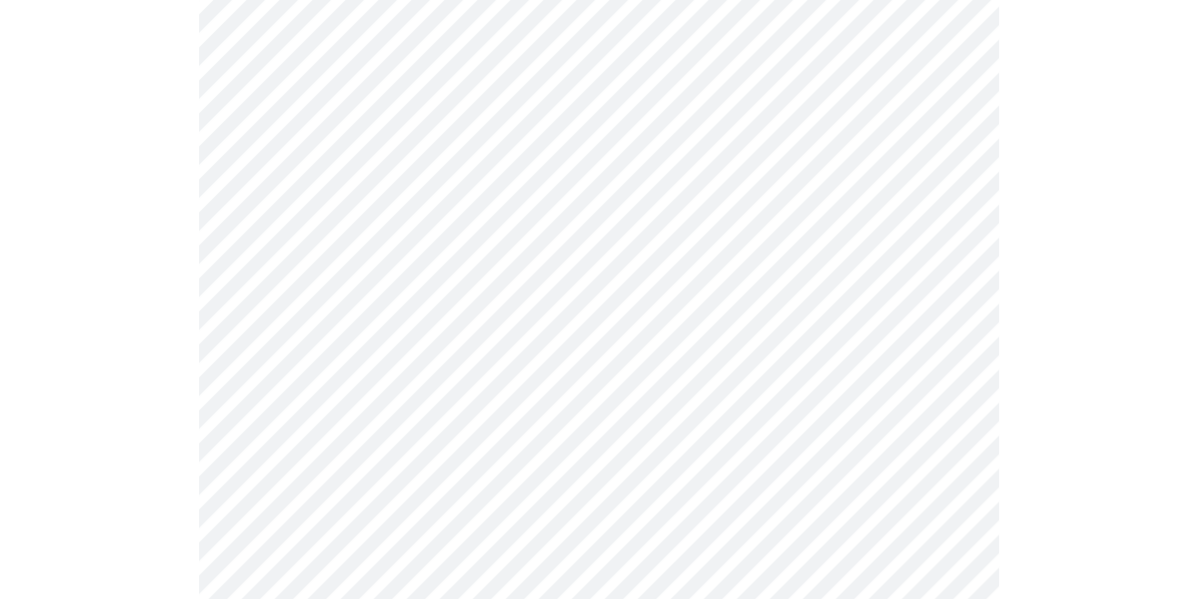 click on "MyMenopauseRx Appointments Messaging Labs 1 Uploads Medications Community Refer a Friend Hi [LAST]   Pre-assessment for your Message Visit: Medication 30-day Refill 3  /  12 Settings Billing Invoices Log out" at bounding box center [598, 1037] 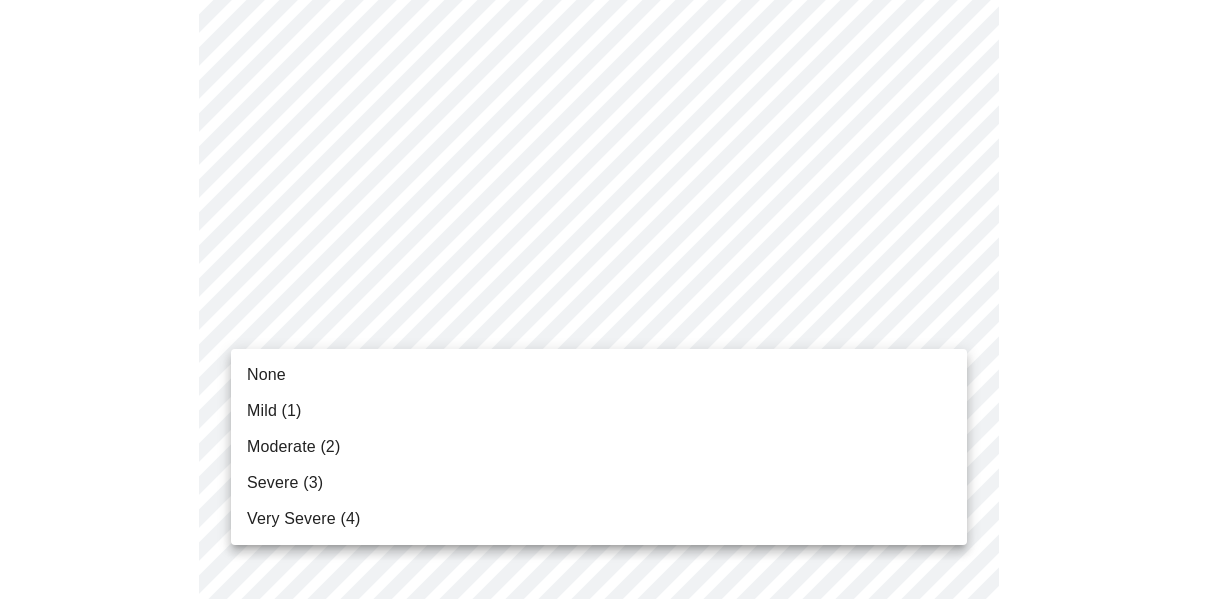click on "None" at bounding box center (599, 375) 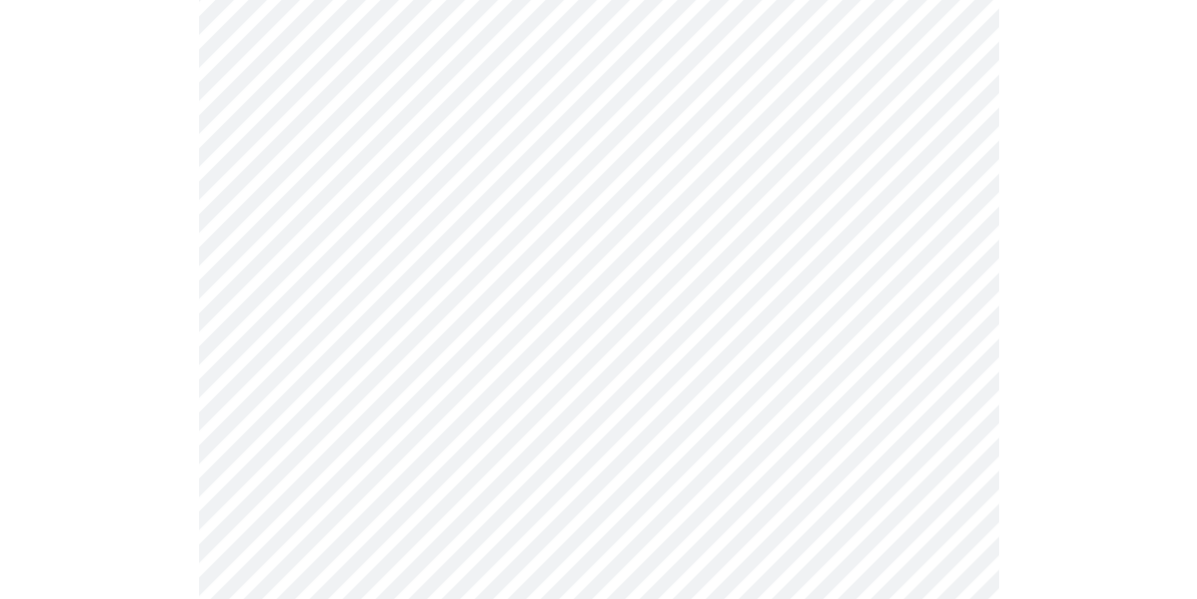 scroll, scrollTop: 500, scrollLeft: 0, axis: vertical 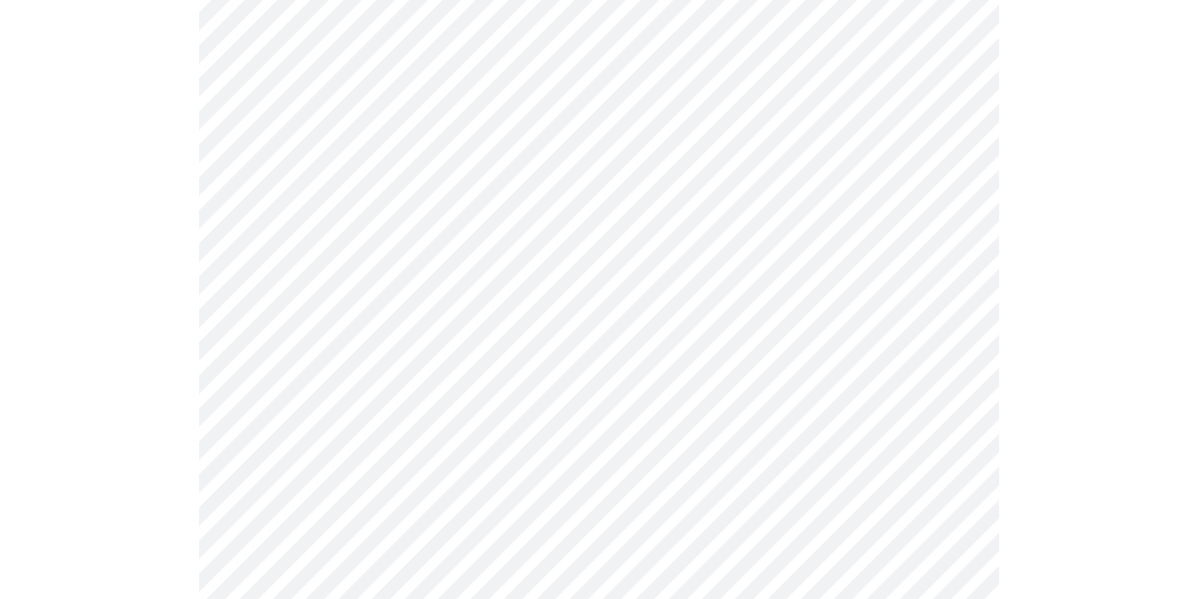 click on "MyMenopauseRx Appointments Messaging Labs 1 Uploads Medications Community Refer a Friend Hi [LAST]   Pre-assessment for your Message Visit: Medication 30-day Refill 3  /  12 Settings Billing Invoices Log out" at bounding box center (598, 823) 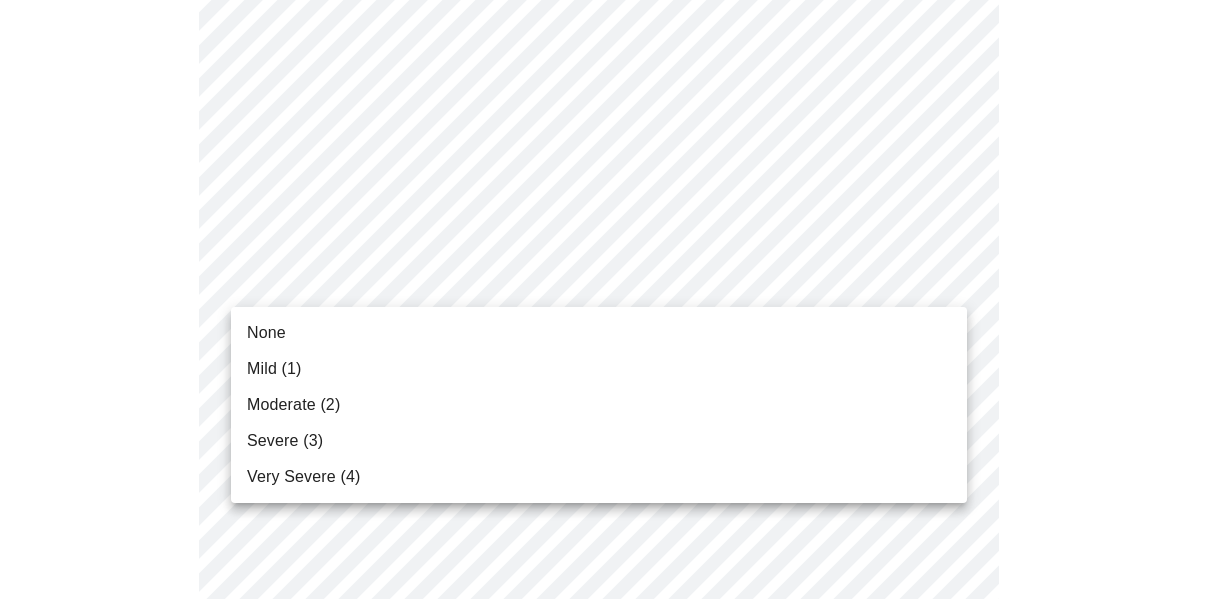 click on "Moderate (2)" at bounding box center [599, 405] 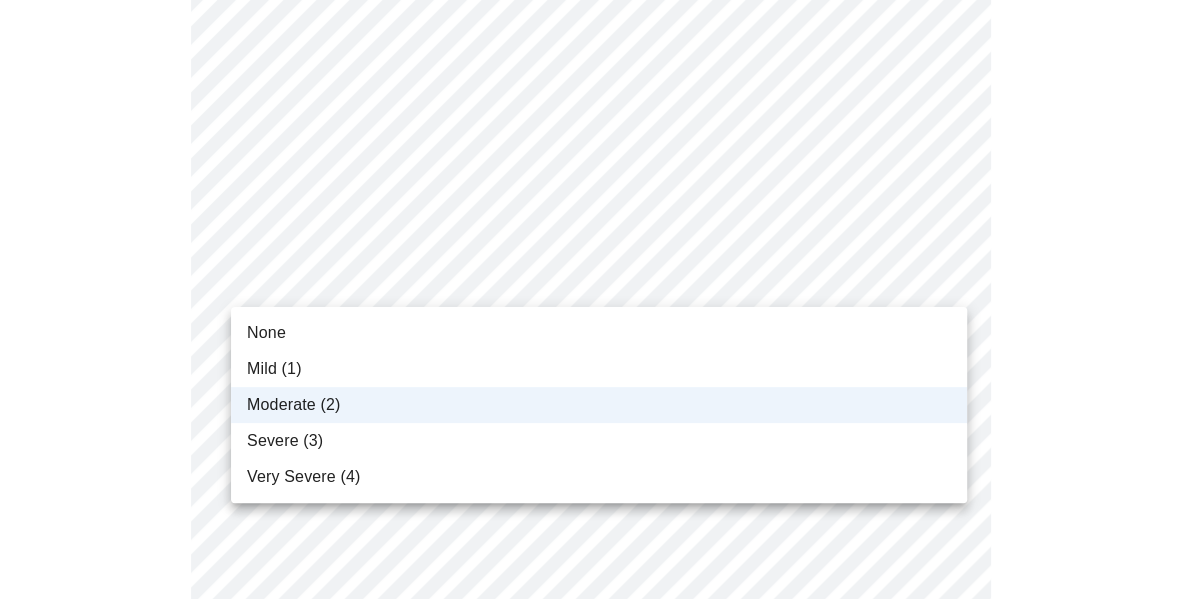 click on "MyMenopauseRx Appointments Messaging Labs 1 Uploads Medications Community Refer a Friend Hi [PERSON] Pre-assessment for your Message Visit: Medication 30-day Refill 3 / 12 Settings Billing Invoices Log out None Mild (1) Moderate (2) Severe (3) Very Severe (4)" at bounding box center (598, 817) 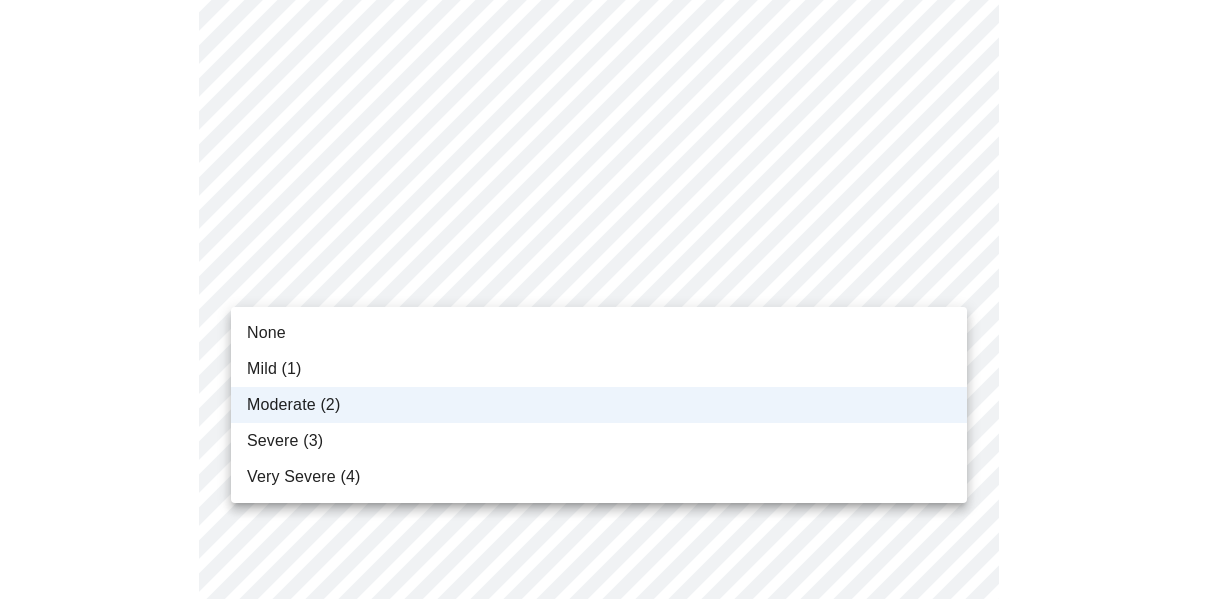 click on "Mild (1)" at bounding box center (599, 369) 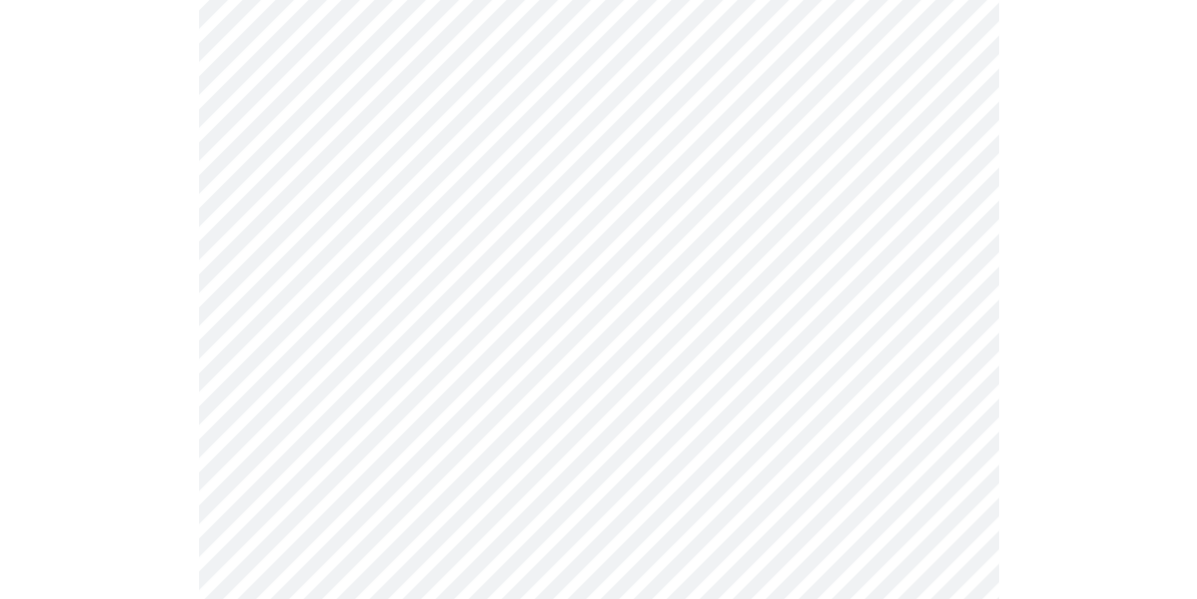 scroll, scrollTop: 600, scrollLeft: 0, axis: vertical 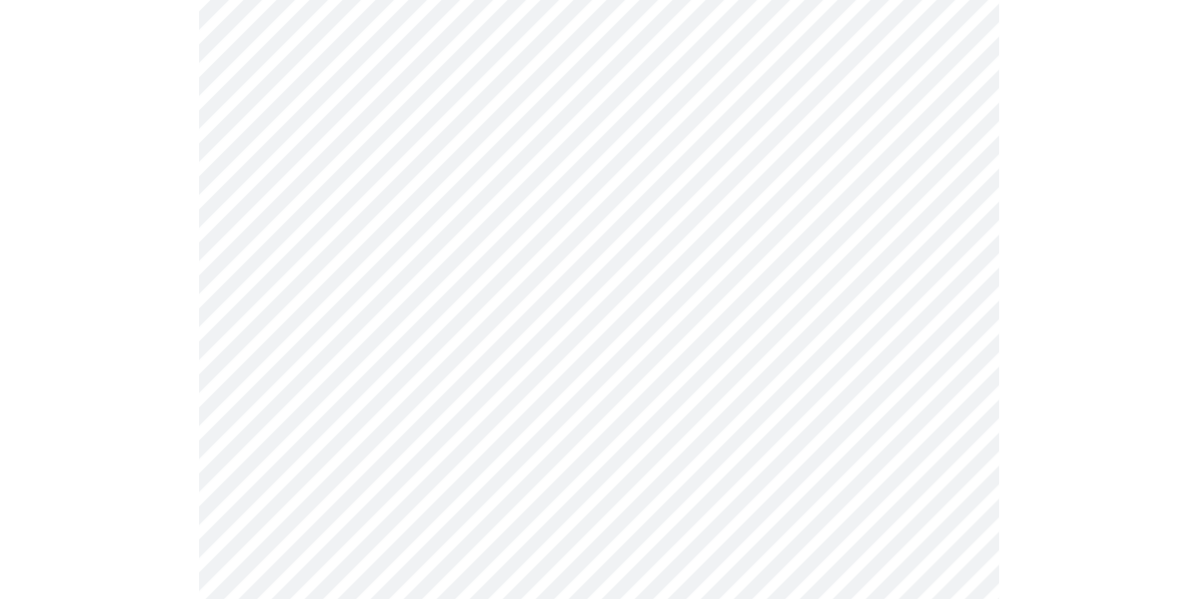 click on "MyMenopauseRx Appointments Messaging Labs 1 Uploads Medications Community Refer a Friend Hi [LAST]   Pre-assessment for your Message Visit: Medication 30-day Refill 3  /  12 Settings Billing Invoices Log out" at bounding box center (598, 710) 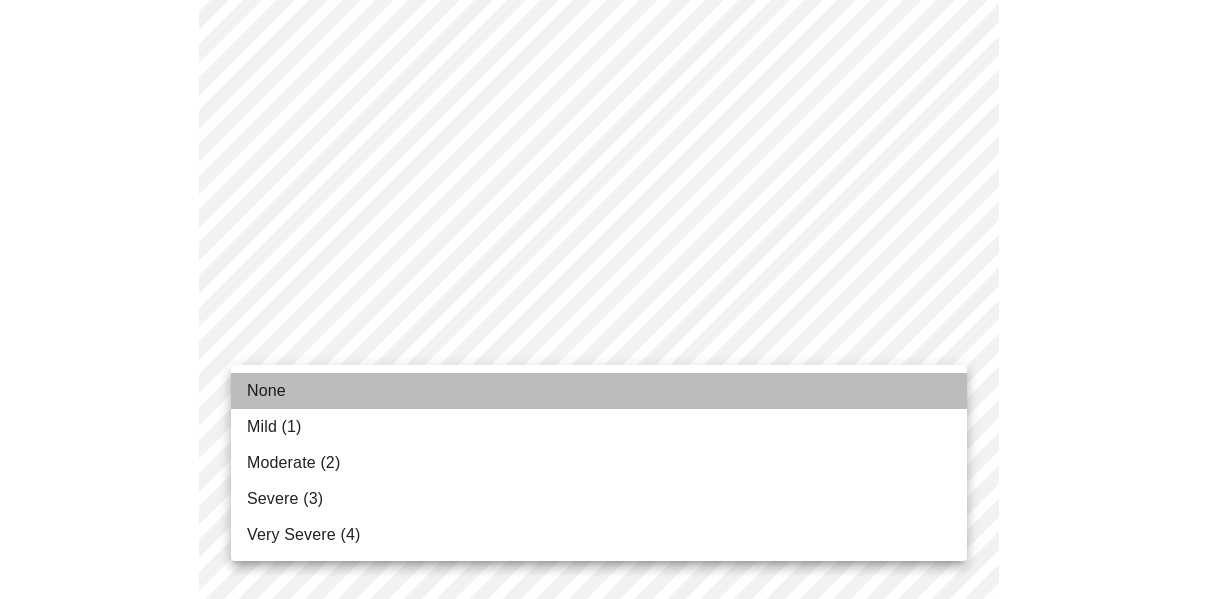 click on "None" at bounding box center (599, 391) 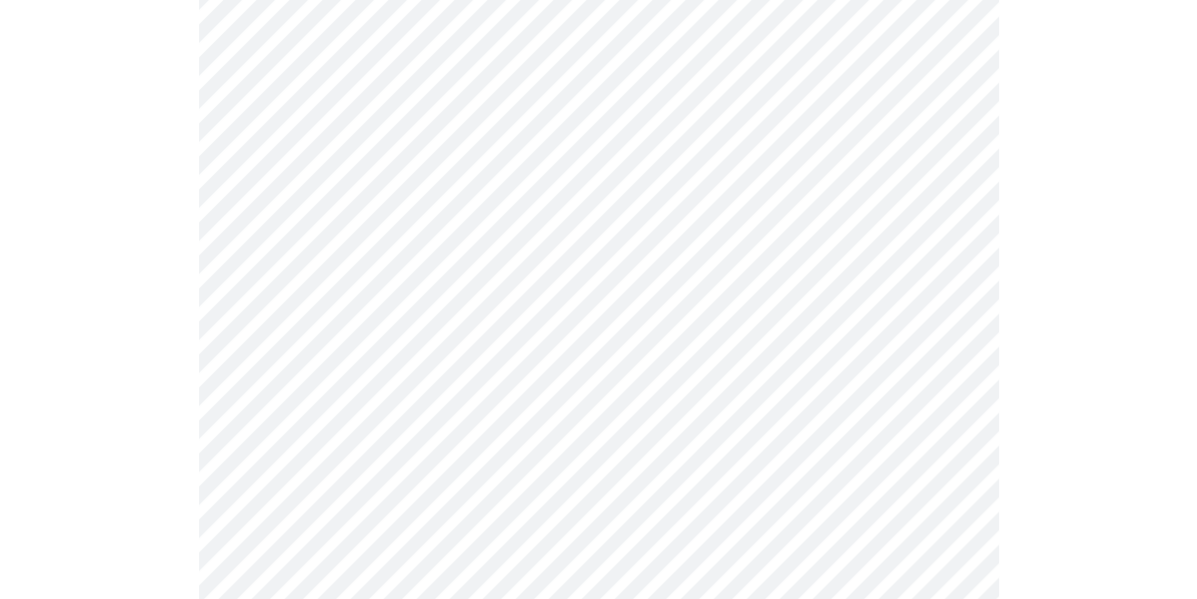 scroll, scrollTop: 800, scrollLeft: 0, axis: vertical 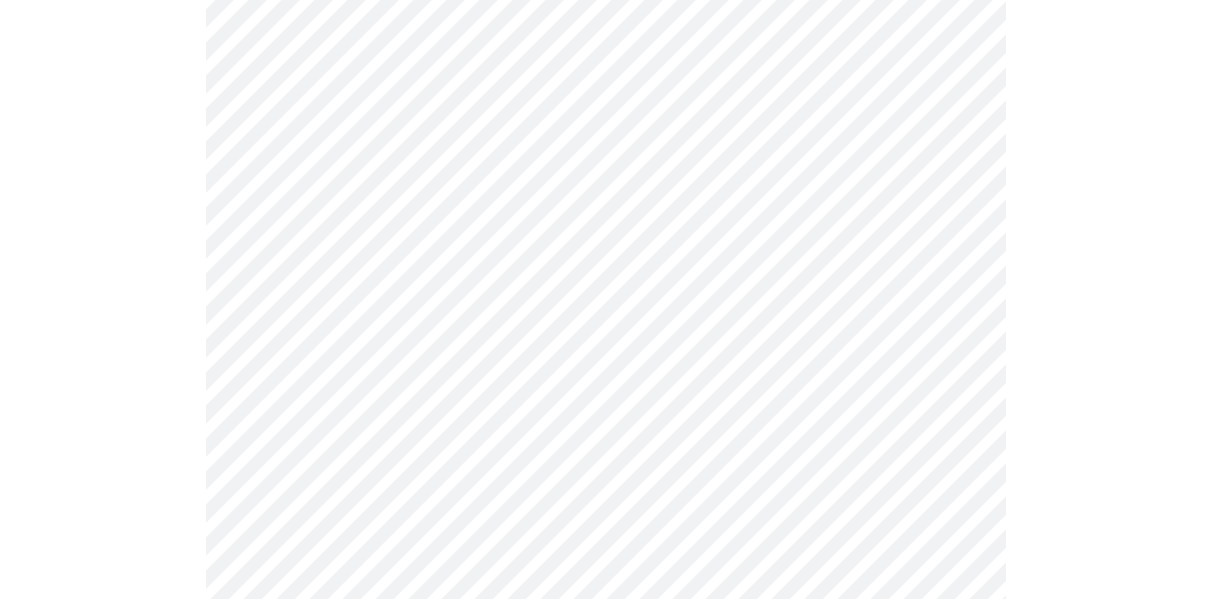 click on "MyMenopauseRx Appointments Messaging Labs 1 Uploads Medications Community Refer a Friend Hi [LAST]   Pre-assessment for your Message Visit: Medication 30-day Refill 3  /  12 Settings Billing Invoices Log out" at bounding box center [606, 496] 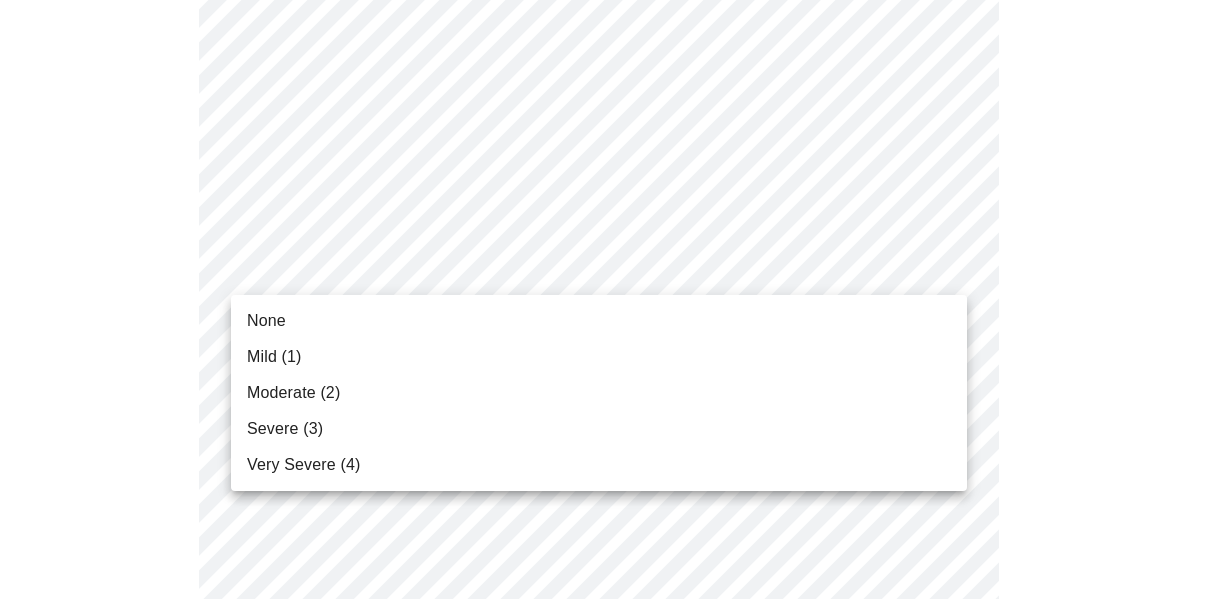 click on "None" at bounding box center [599, 321] 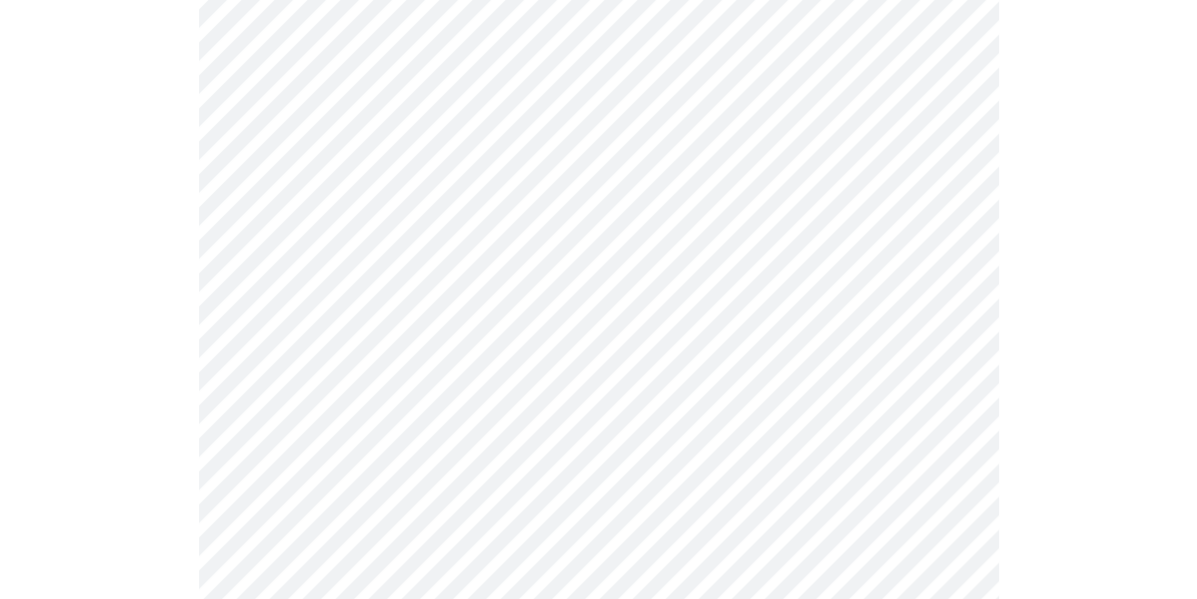 scroll, scrollTop: 1000, scrollLeft: 0, axis: vertical 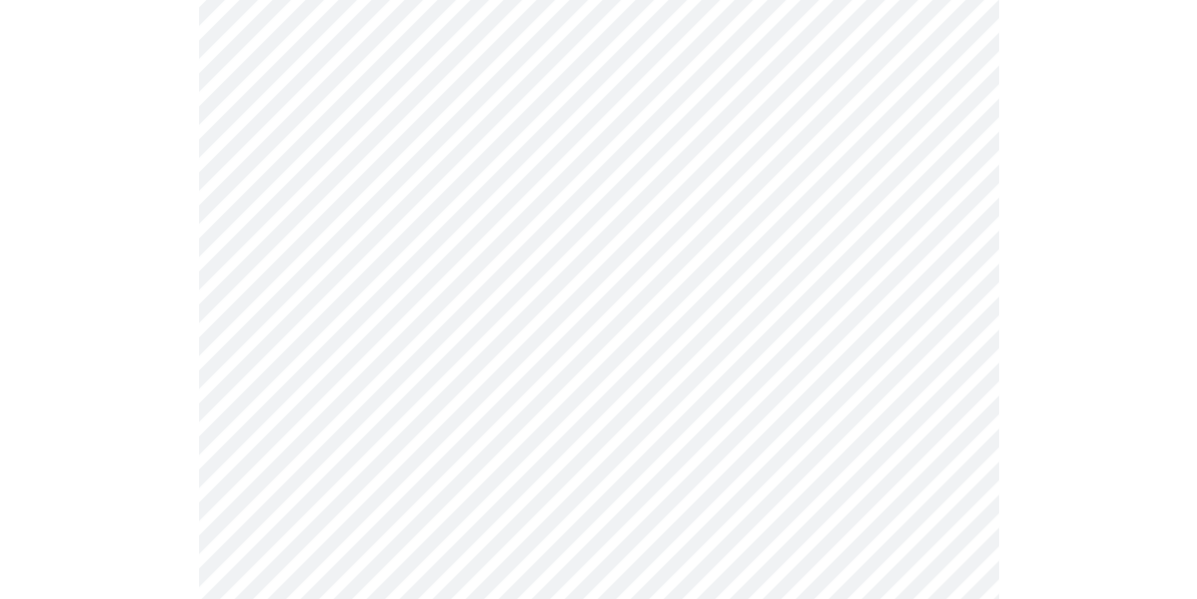 click on "MyMenopauseRx Appointments Messaging Labs 1 Uploads Medications Community Refer a Friend Hi [LAST]   Pre-assessment for your Message Visit: Medication 30-day Refill 3  /  12 Settings Billing Invoices Log out" at bounding box center [598, 282] 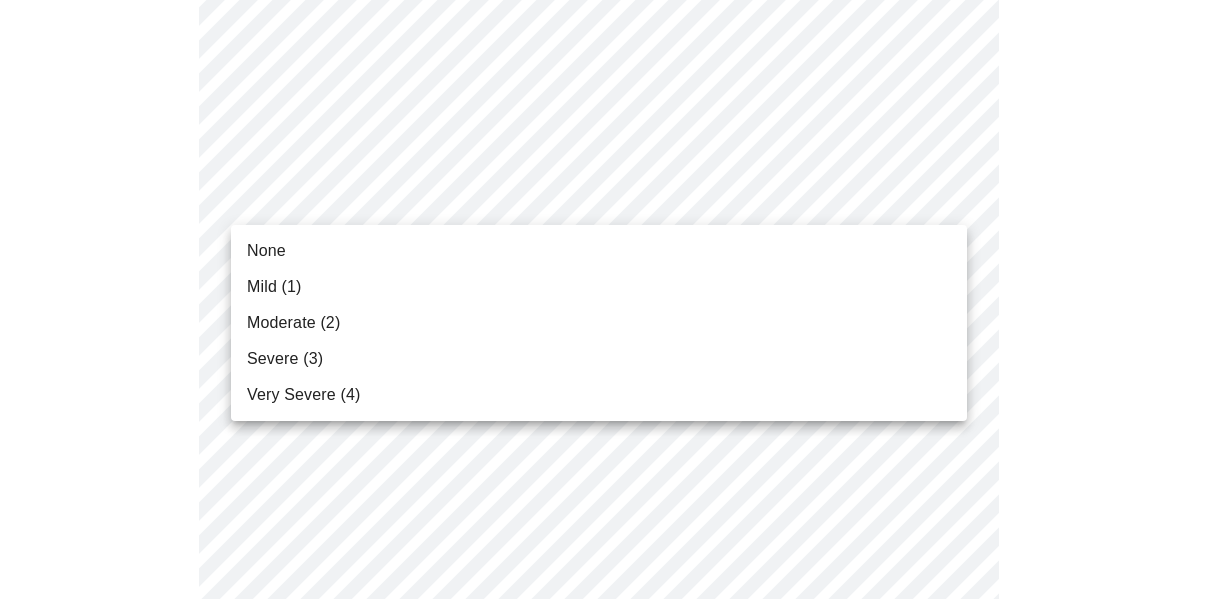 click on "Mild (1)" at bounding box center [599, 287] 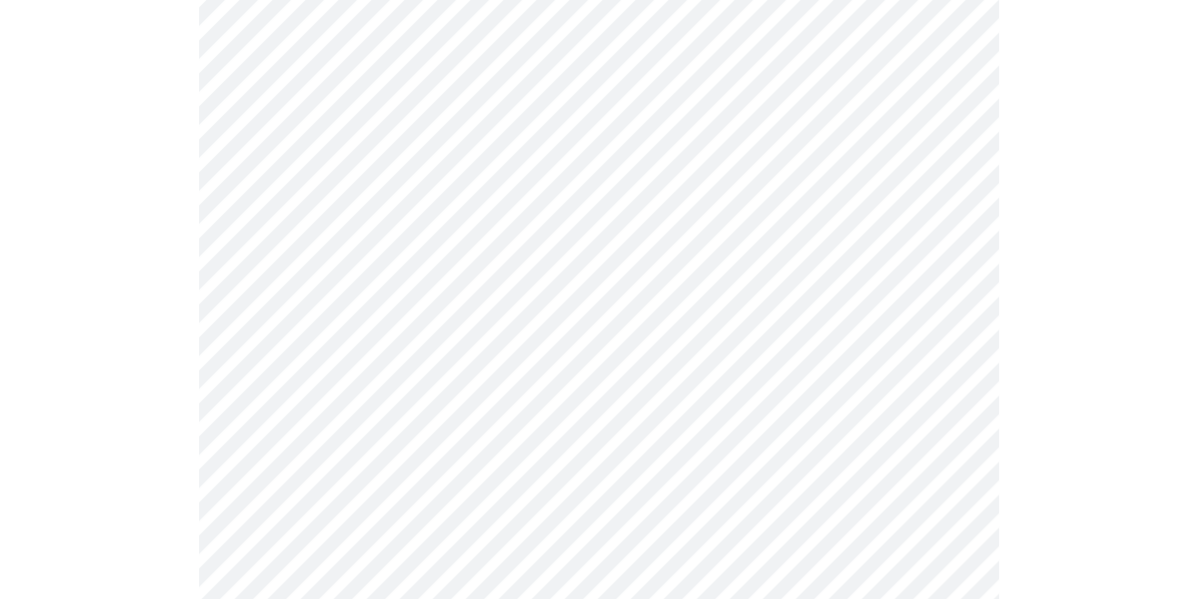 scroll, scrollTop: 1100, scrollLeft: 0, axis: vertical 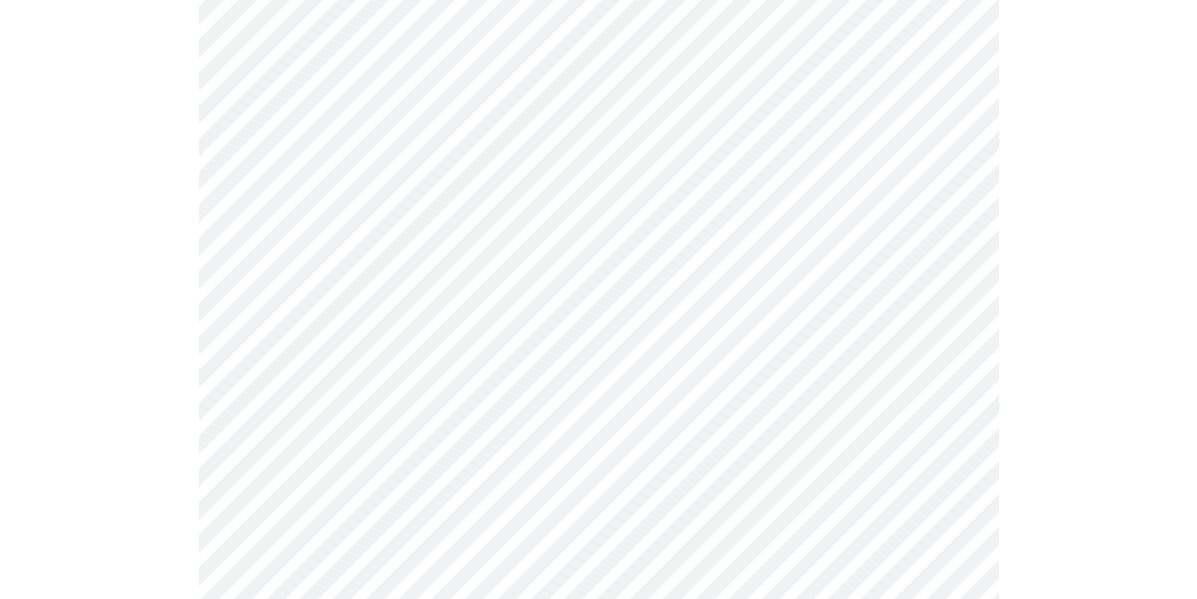 click on "MyMenopauseRx Appointments Messaging Labs 1 Uploads Medications Community Refer a Friend Hi [LAST]   Pre-assessment for your Message Visit: Medication 30-day Refill 3  /  12 Settings Billing Invoices Log out" at bounding box center (598, 168) 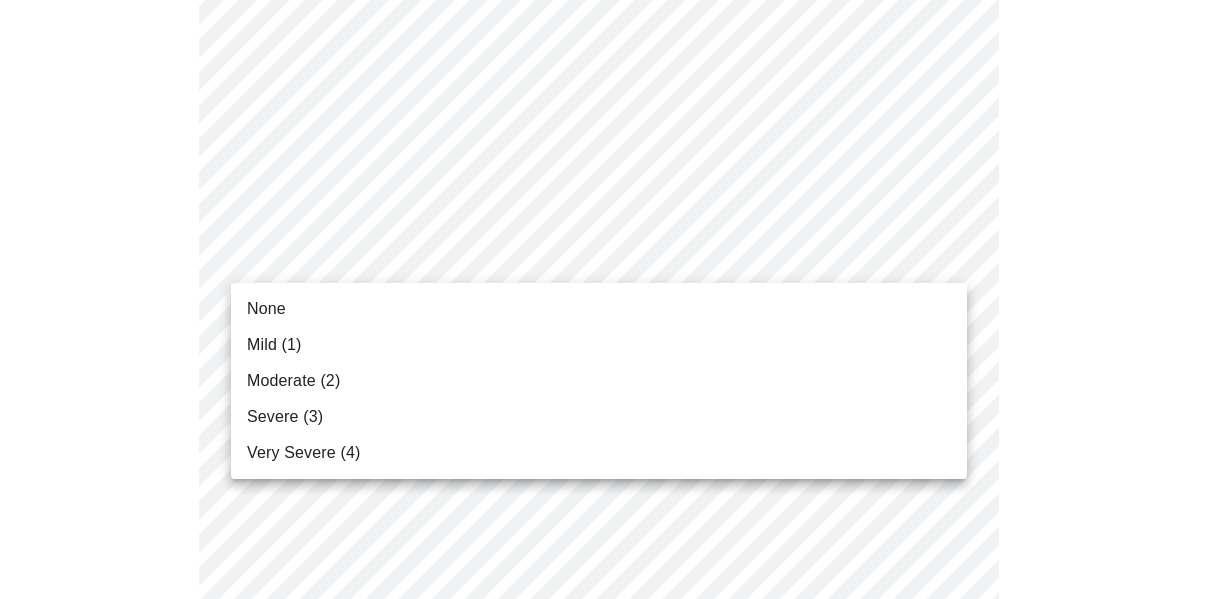 click on "Mild (1)" at bounding box center (599, 345) 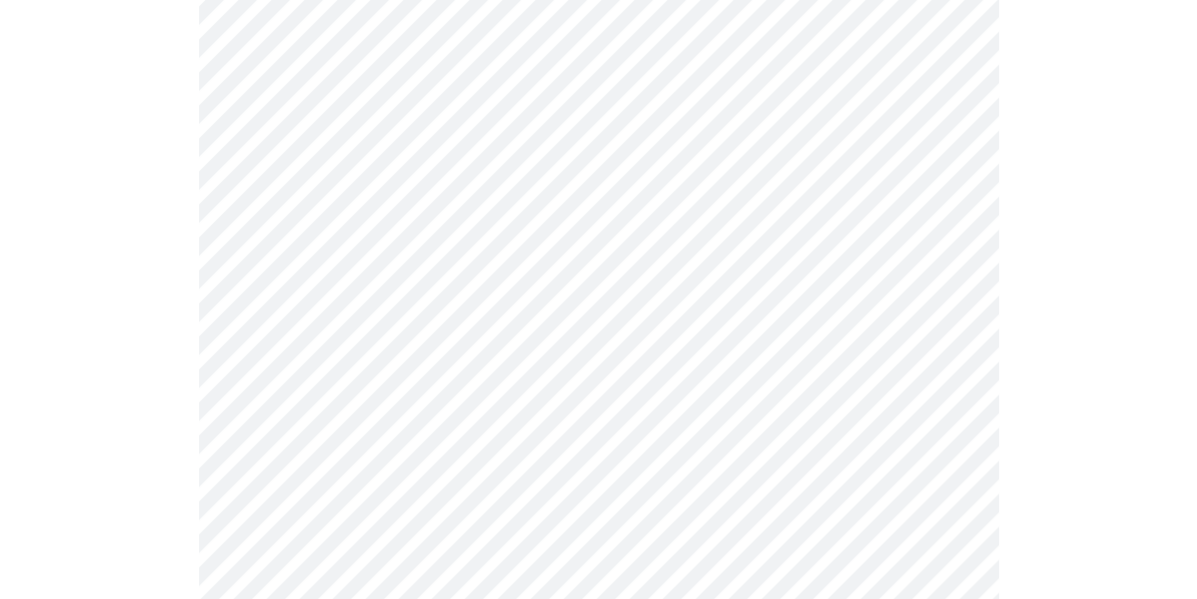 scroll, scrollTop: 1200, scrollLeft: 0, axis: vertical 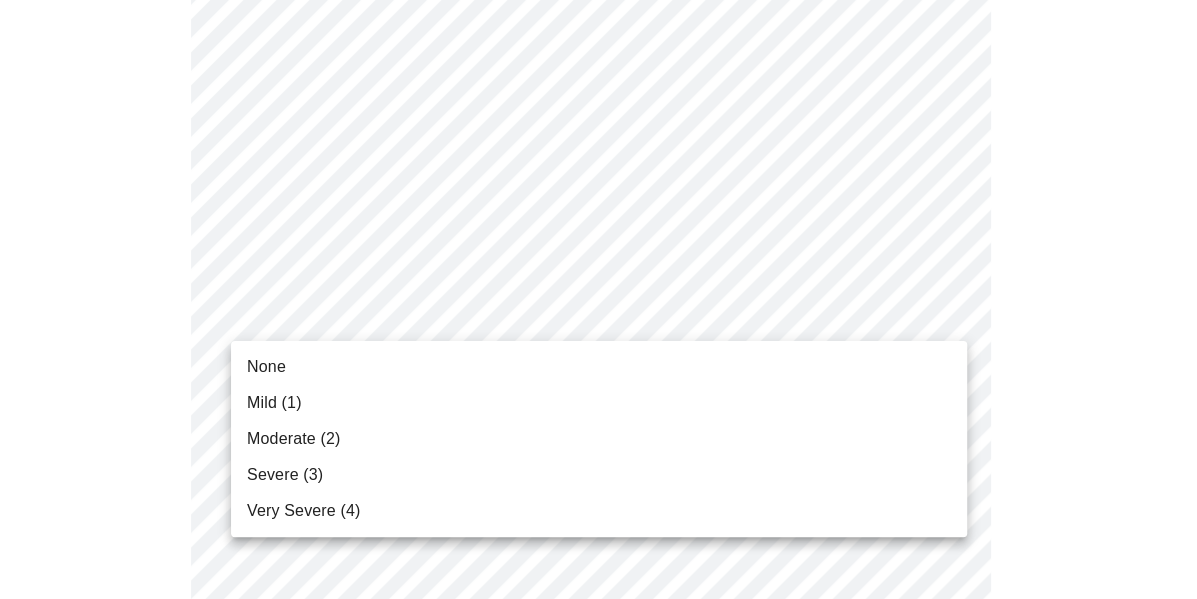 click on "MyMenopauseRx Appointments Messaging Labs 1 Uploads Medications Community Refer a Friend Hi [PERSON] Pre-assessment for your Message Visit: Medication 30-day Refill 3 / 12 Settings Billing Invoices Log out None Mild (1) Moderate (2) Severe (3) Very Severe (4)" at bounding box center [598, 61] 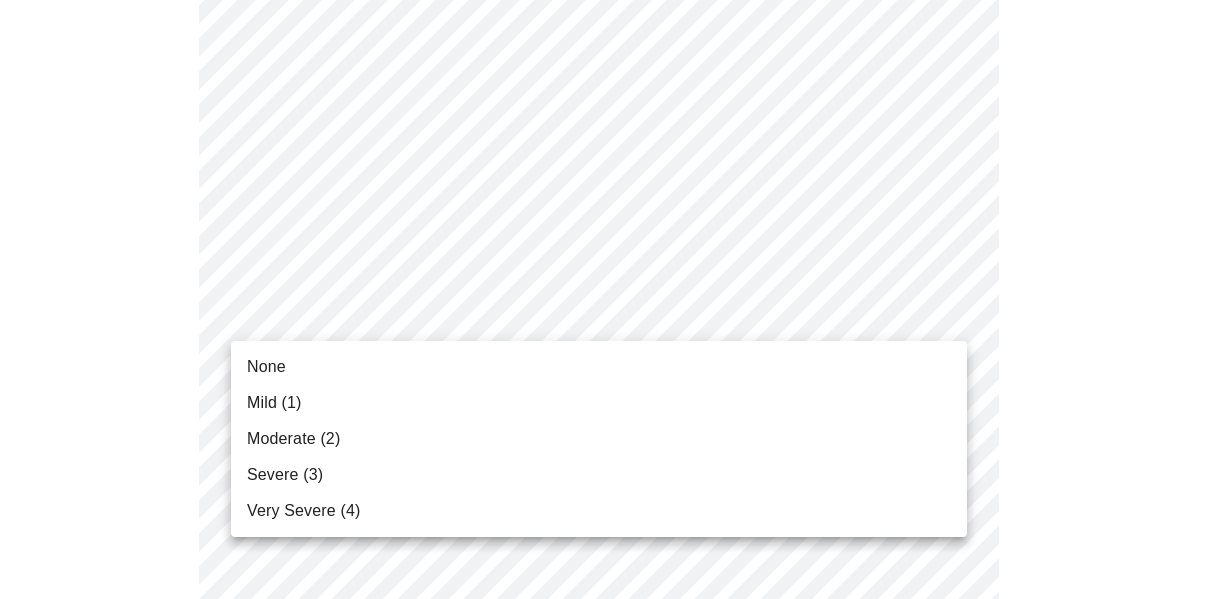 click on "None" at bounding box center (599, 367) 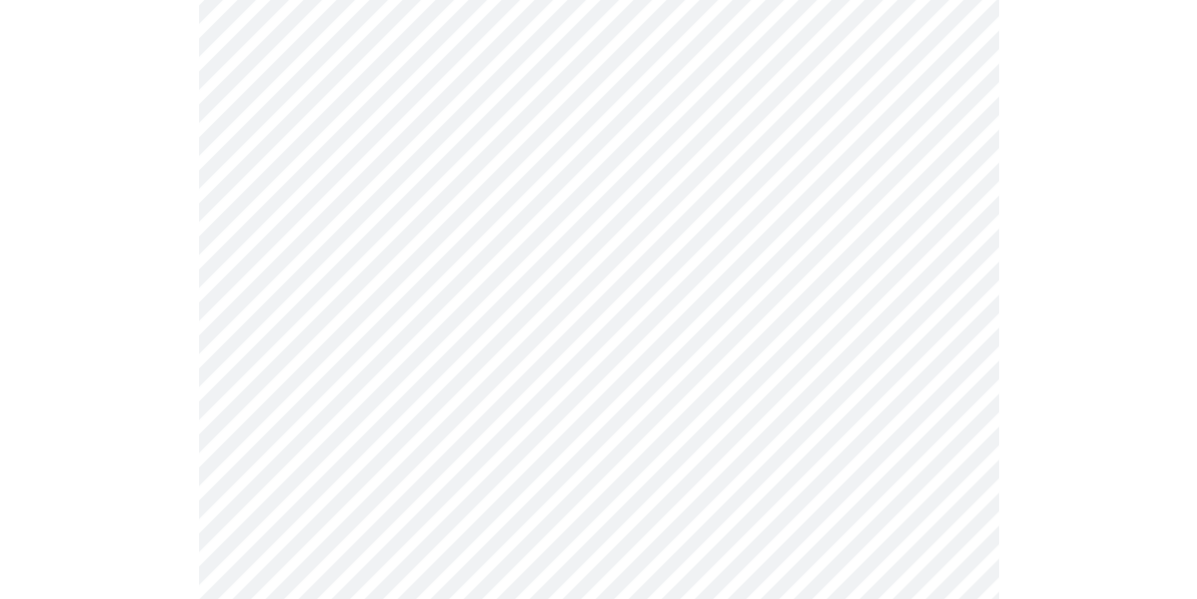 scroll, scrollTop: 1300, scrollLeft: 0, axis: vertical 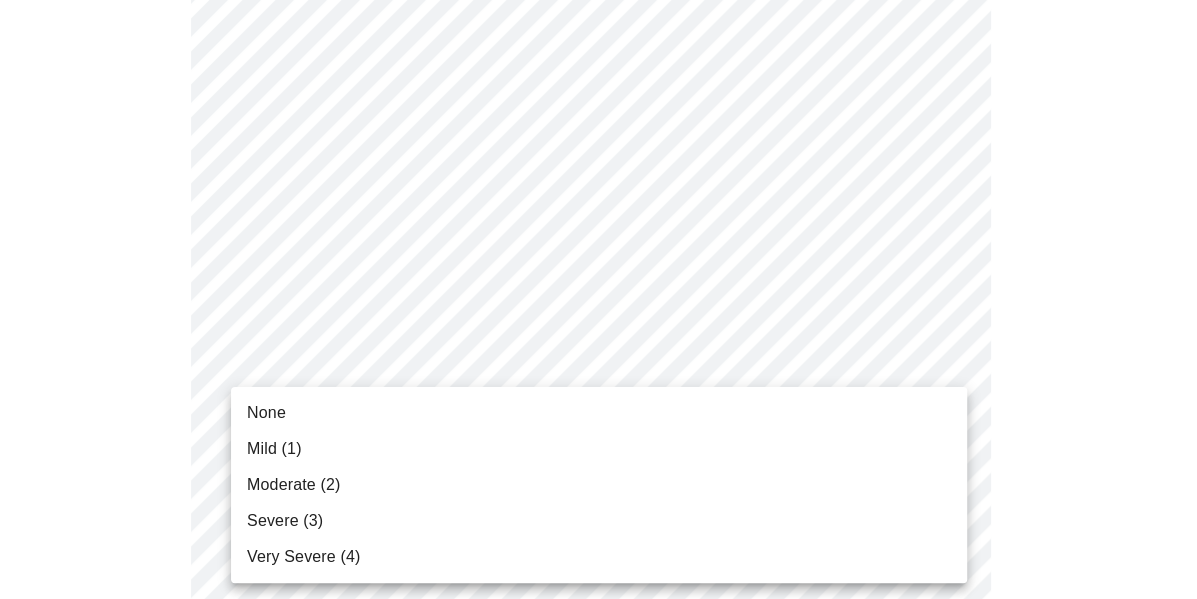 click on "MyMenopauseRx Appointments Messaging Labs 1 Uploads Medications Community Refer a Friend Hi [PERSON] Pre-assessment for your Message Visit: Medication 30-day Refill 3 / 12 Settings Billing Invoices Log out None Mild (1) Moderate (2) Severe (3) Very Severe (4)" at bounding box center [598, -53] 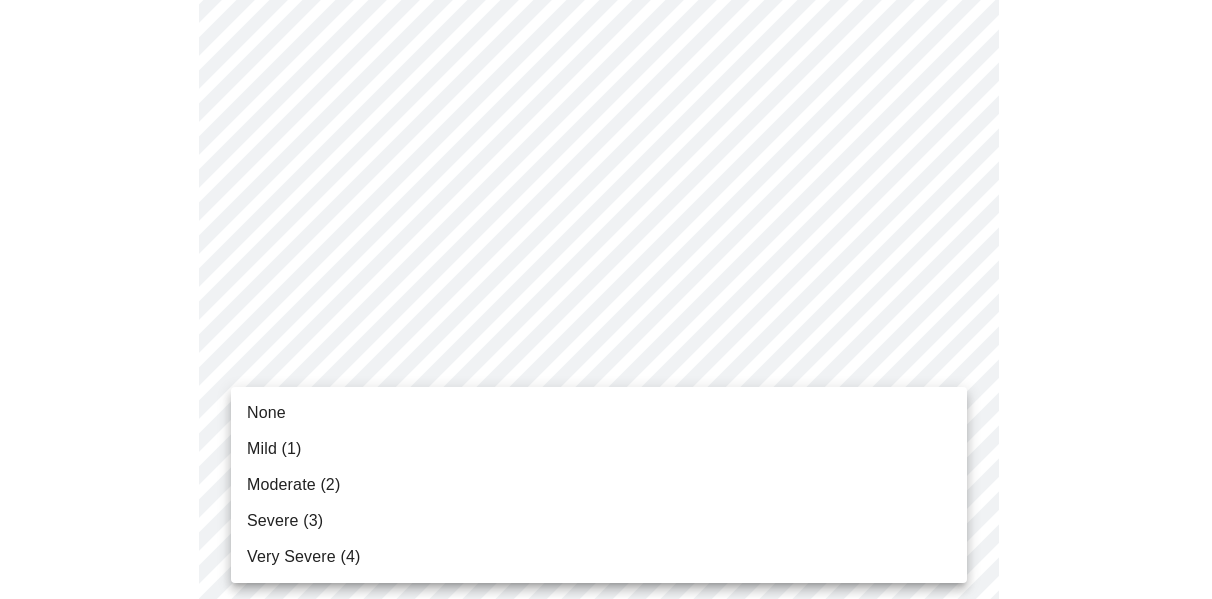 click on "Moderate (2)" at bounding box center [599, 485] 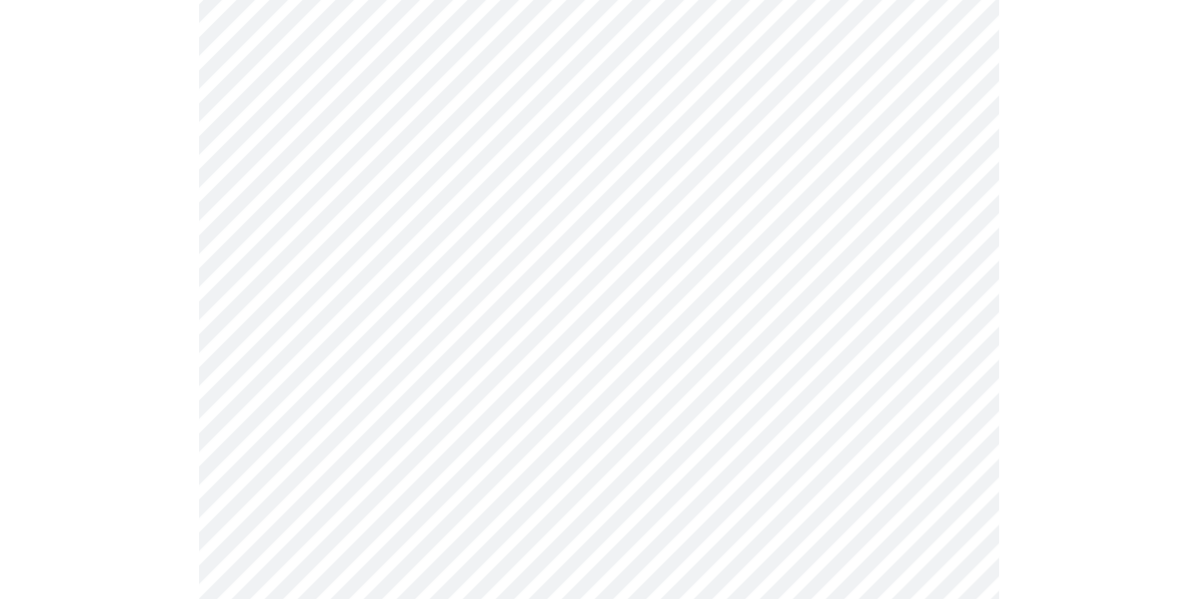 scroll, scrollTop: 1500, scrollLeft: 0, axis: vertical 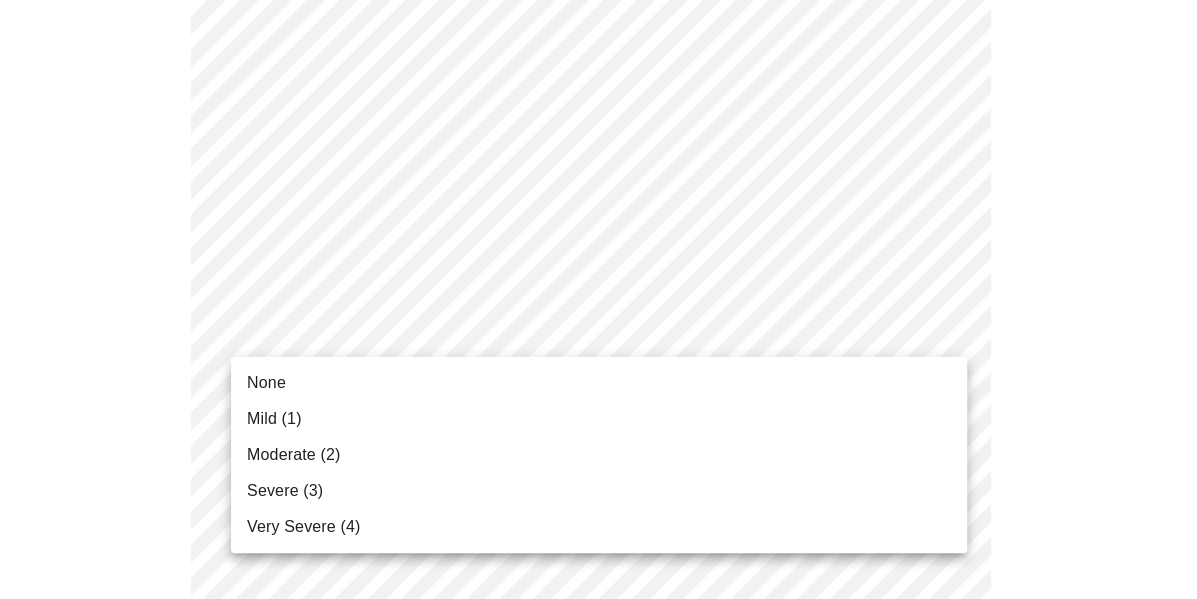 click on "MyMenopauseRx Appointments Messaging Labs 1 Uploads Medications Community Refer a Friend Hi [PERSON] Pre-assessment for your Message Visit: Medication 30-day Refill 3 / 12 Settings Billing Invoices Log out None Mild (1) Moderate (2) Severe (3) Very Severe (4)" at bounding box center [598, -267] 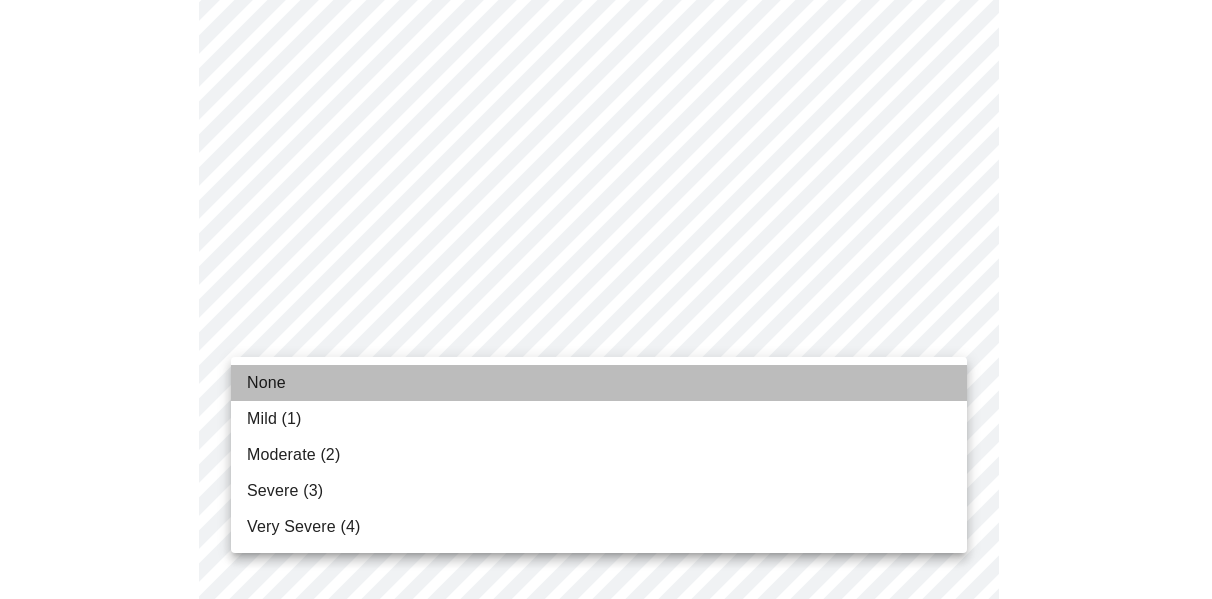 click on "None" at bounding box center [599, 383] 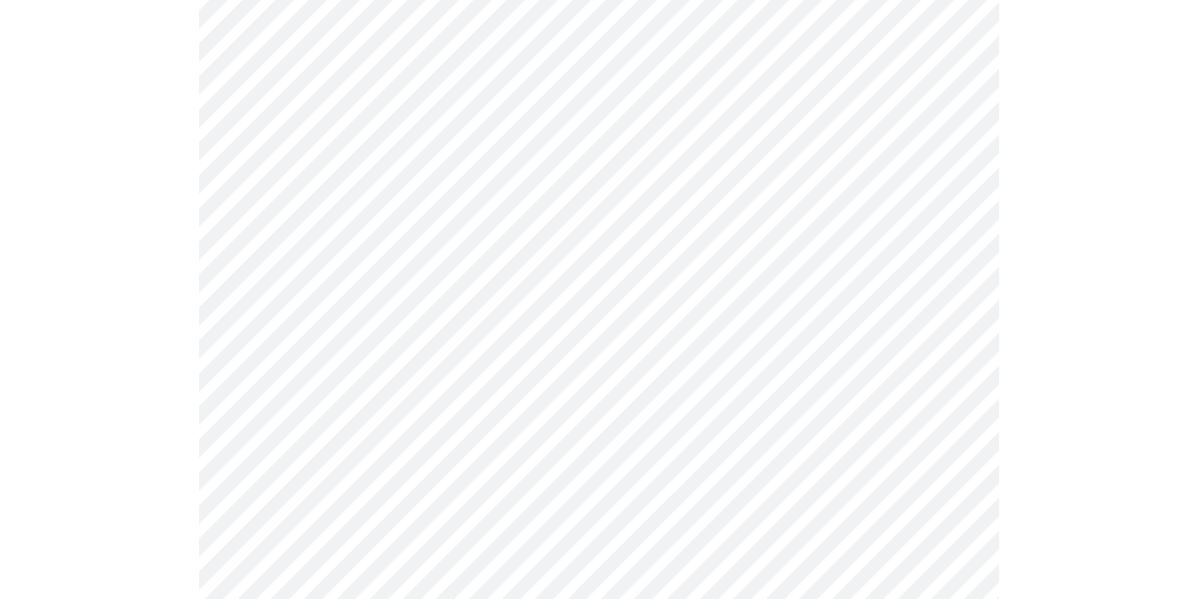 scroll, scrollTop: 1700, scrollLeft: 0, axis: vertical 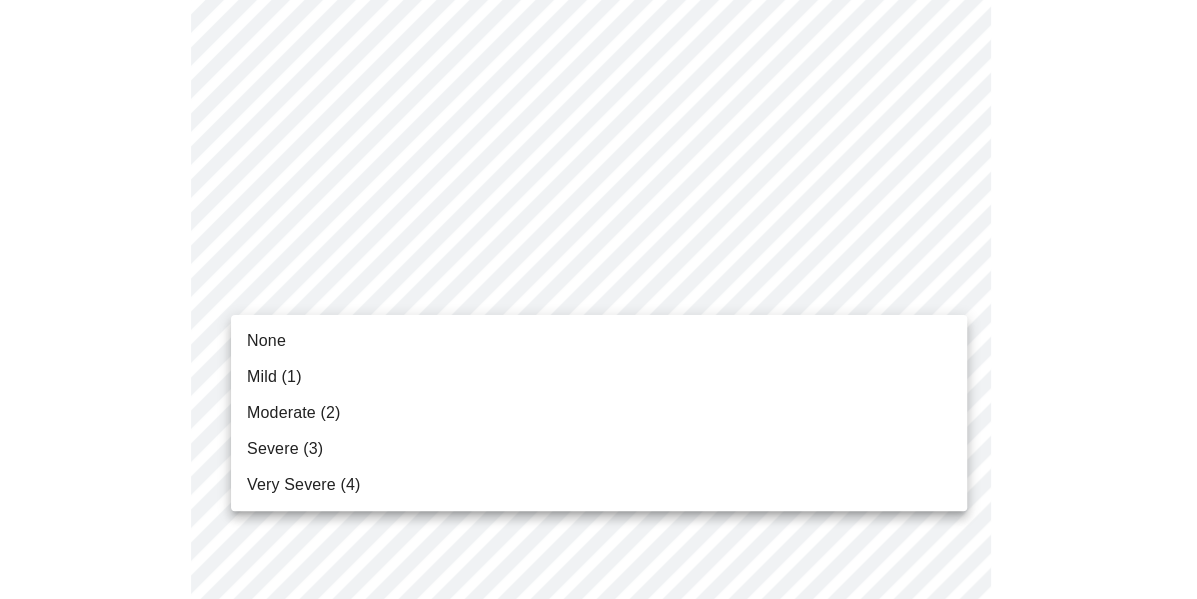 click on "MyMenopauseRx Appointments Messaging Labs 1 Uploads Medications Community Refer a Friend Hi [PERSON] Pre-assessment for your Message Visit: Medication 30-day Refill 3 / 12 Settings Billing Invoices Log out None Mild (1) Moderate (2) Severe (3) Very Severe (4)" at bounding box center (598, -481) 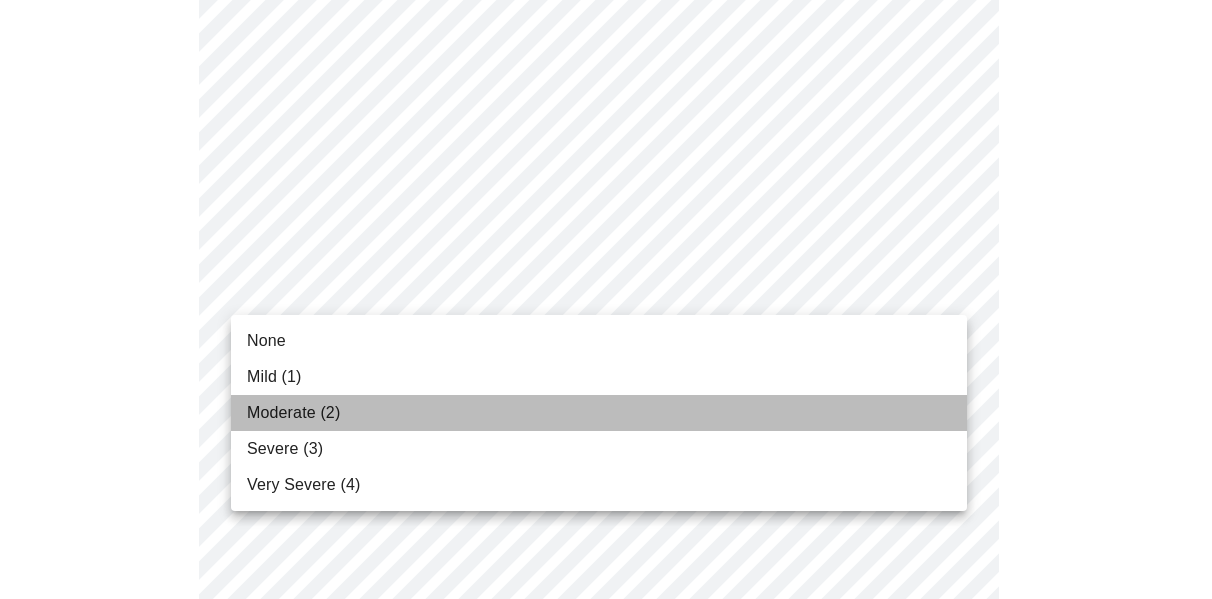 click on "Moderate (2)" at bounding box center (599, 413) 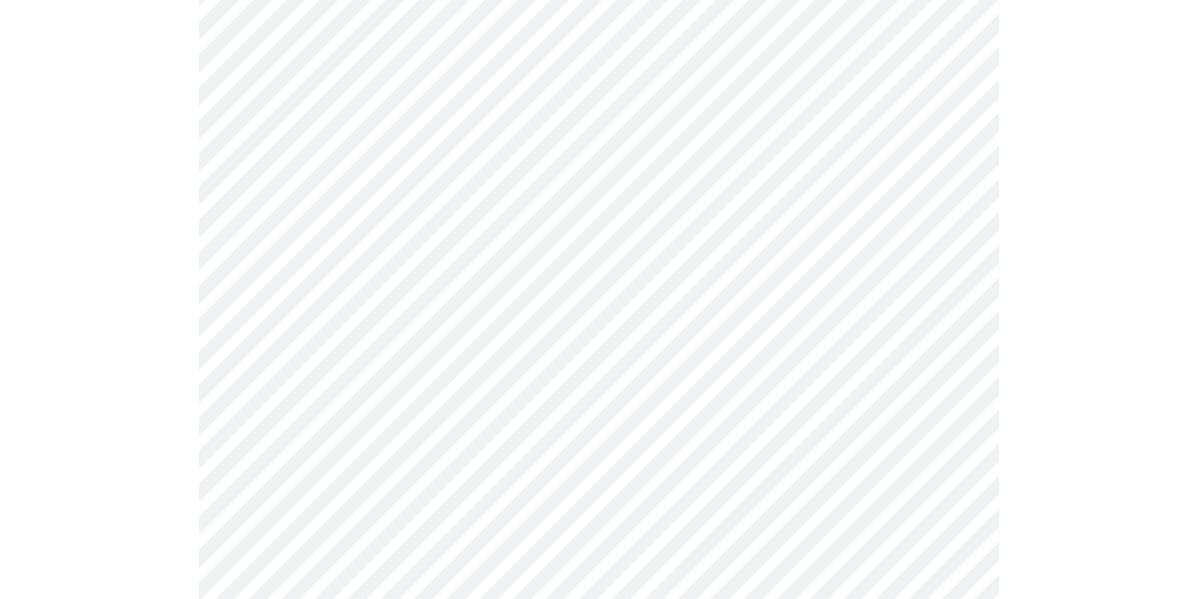 scroll, scrollTop: 900, scrollLeft: 0, axis: vertical 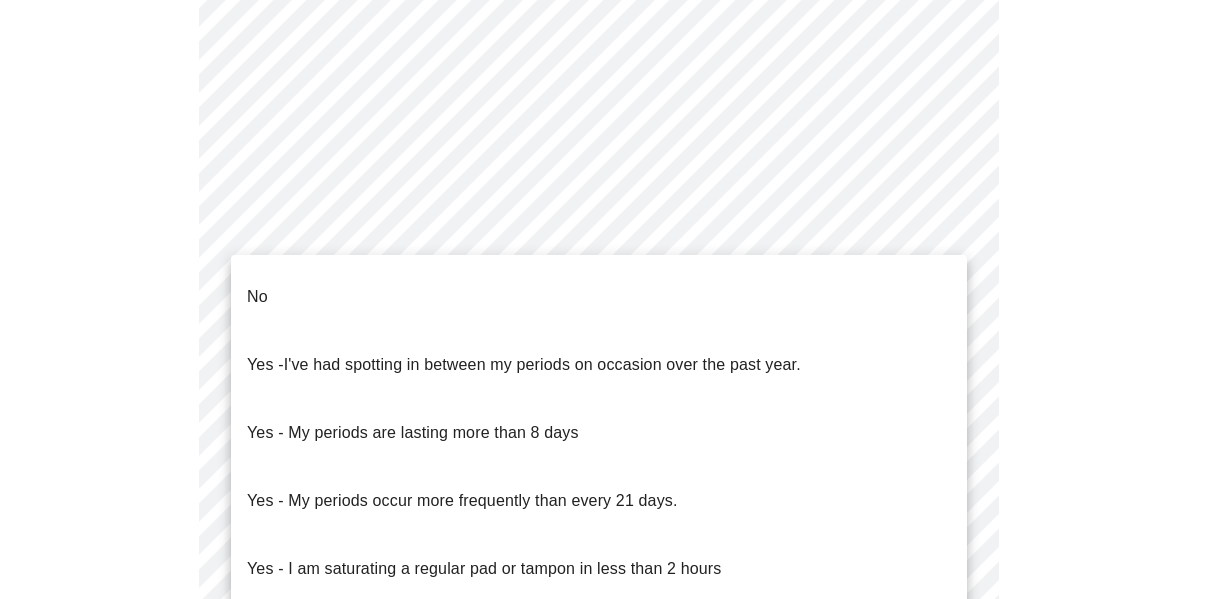 click on "MyMenopauseRx Appointments Messaging Labs 1 Uploads Medications Community Refer a Friend Hi [LAST]   Pre-assessment for your Message Visit: Medication 30-day Refill 4  /  12 Settings Billing Invoices Log out No
Yes -  I've had spotting in between my periods on occasion over the past year.
Yes - My periods are lasting more than 8 days
Yes - My periods occur more frequently than every 21 days.
Yes - I am saturating a regular pad or tampon in less than 2 hours
Yes - I had bleeding or spotting (even a tinge) after going 12 months without a period" at bounding box center (606, 67) 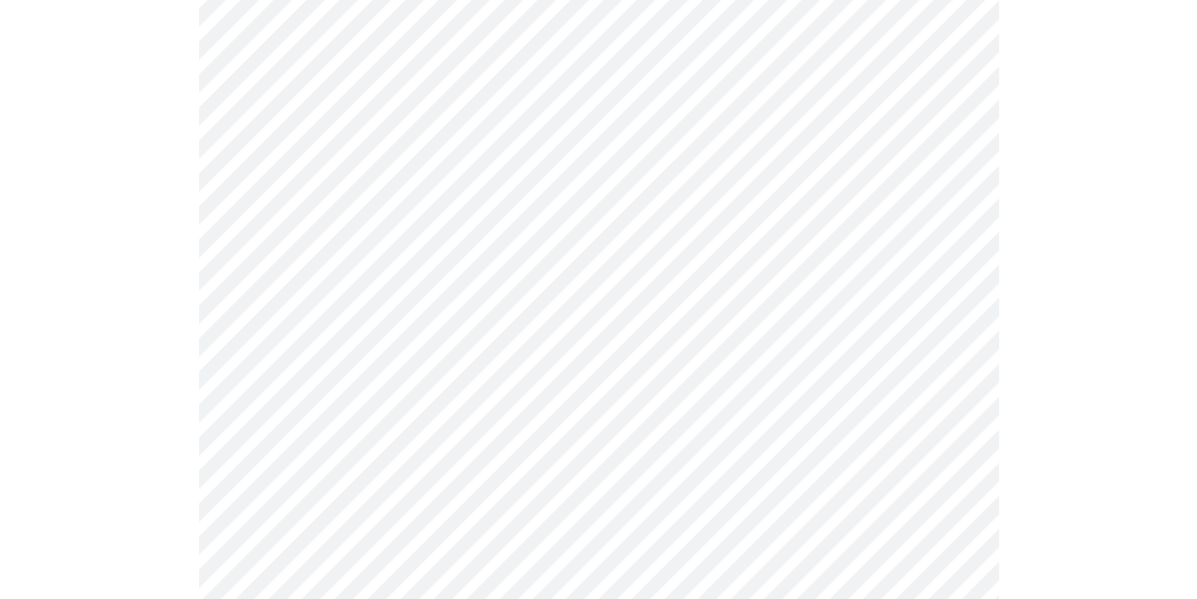 click on "MyMenopauseRx Appointments Messaging Labs 1 Uploads Medications Community Refer a Friend Hi [LAST]   Pre-assessment for your Message Visit: Medication 30-day Refill 4  /  12 Settings Billing Invoices Log out" at bounding box center (598, 61) 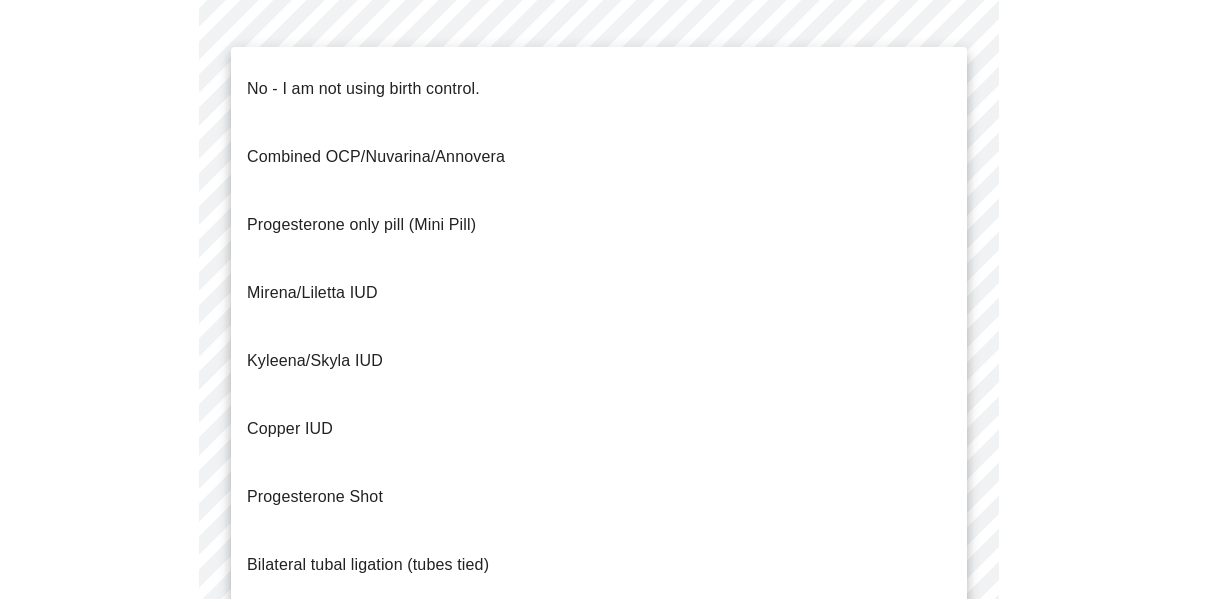 click on "No - I am not using birth control." at bounding box center (599, 89) 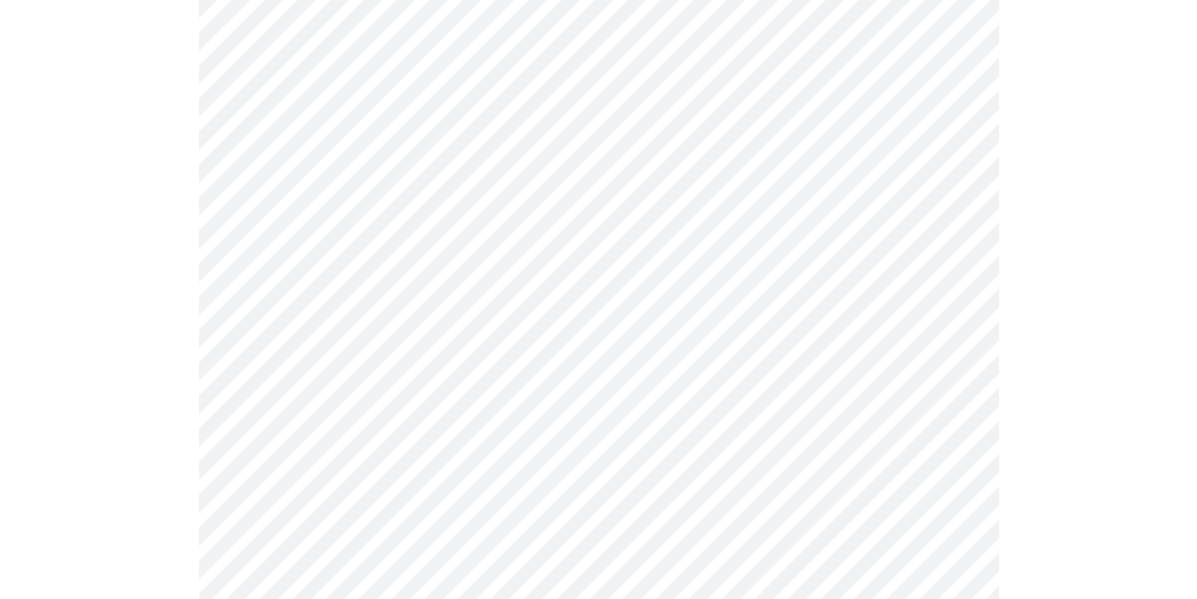 scroll, scrollTop: 1000, scrollLeft: 0, axis: vertical 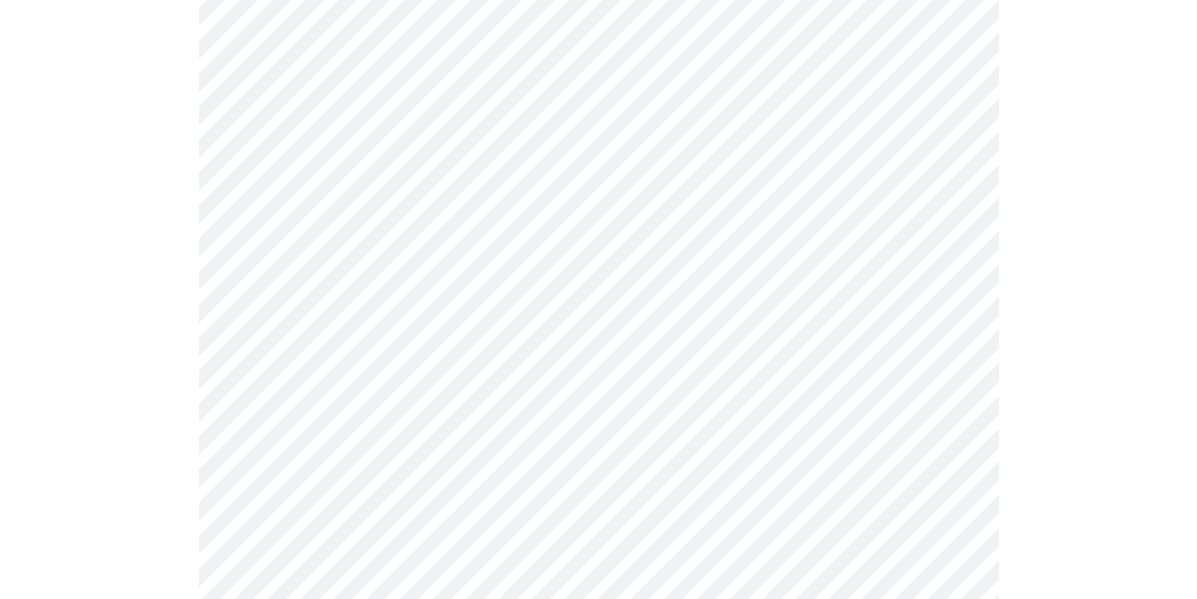 click on "MyMenopauseRx Appointments Messaging Labs 1 Uploads Medications Community Refer a Friend Hi [LAST]   Pre-assessment for your Message Visit: Medication 30-day Refill 4  /  12 Settings Billing Invoices Log out" at bounding box center (598, -45) 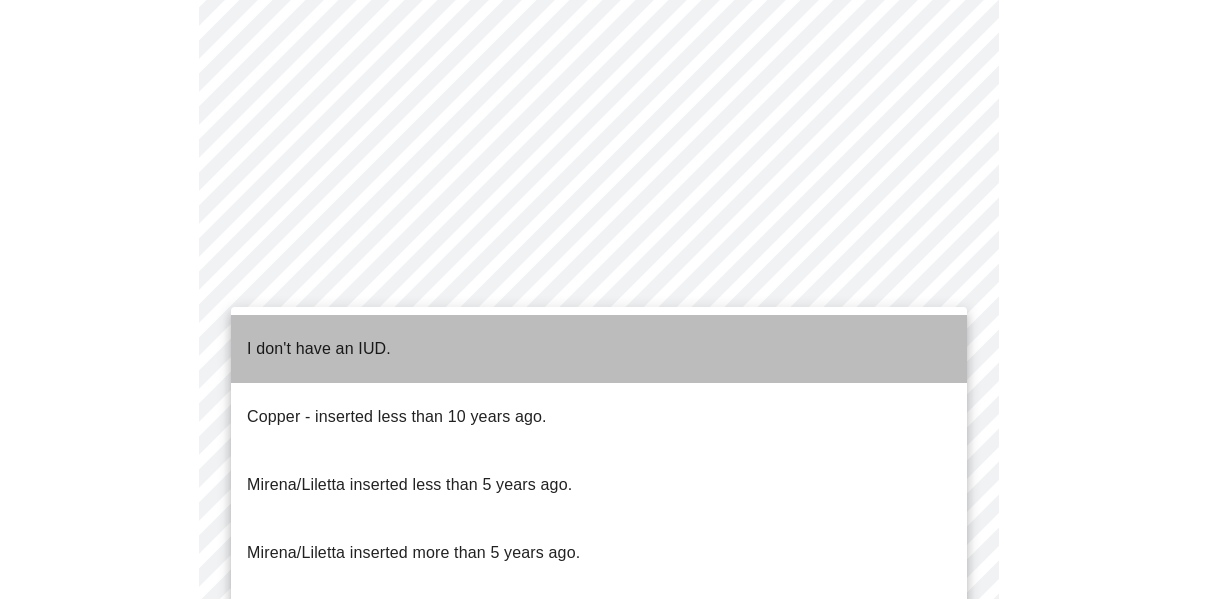 click on "I don't have an IUD." at bounding box center (599, 349) 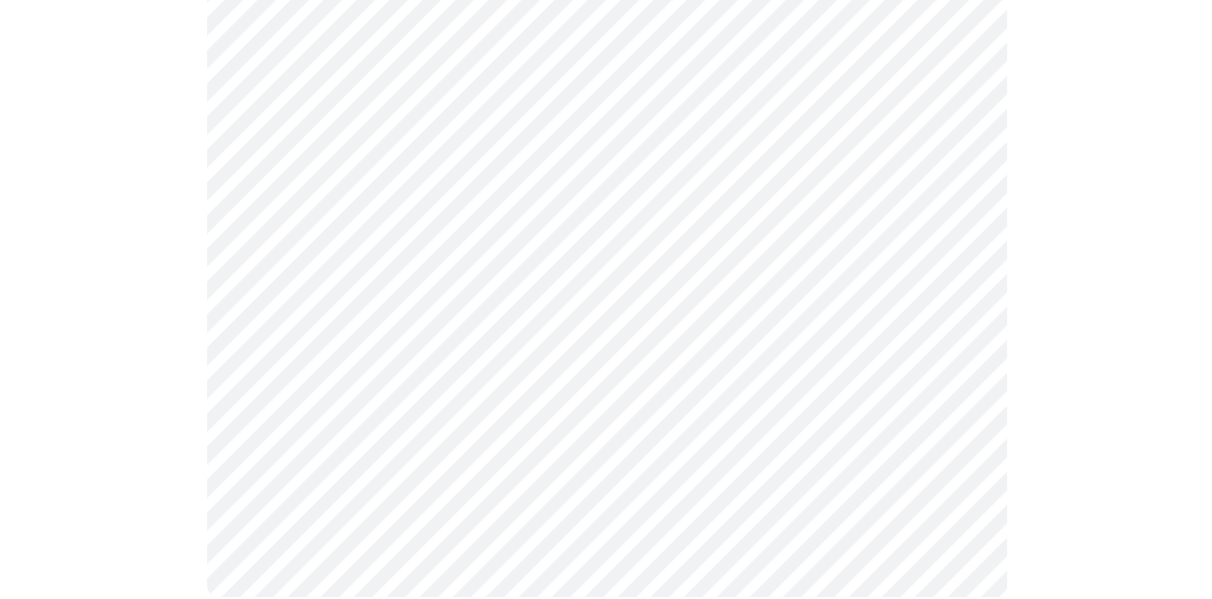 scroll, scrollTop: 1284, scrollLeft: 0, axis: vertical 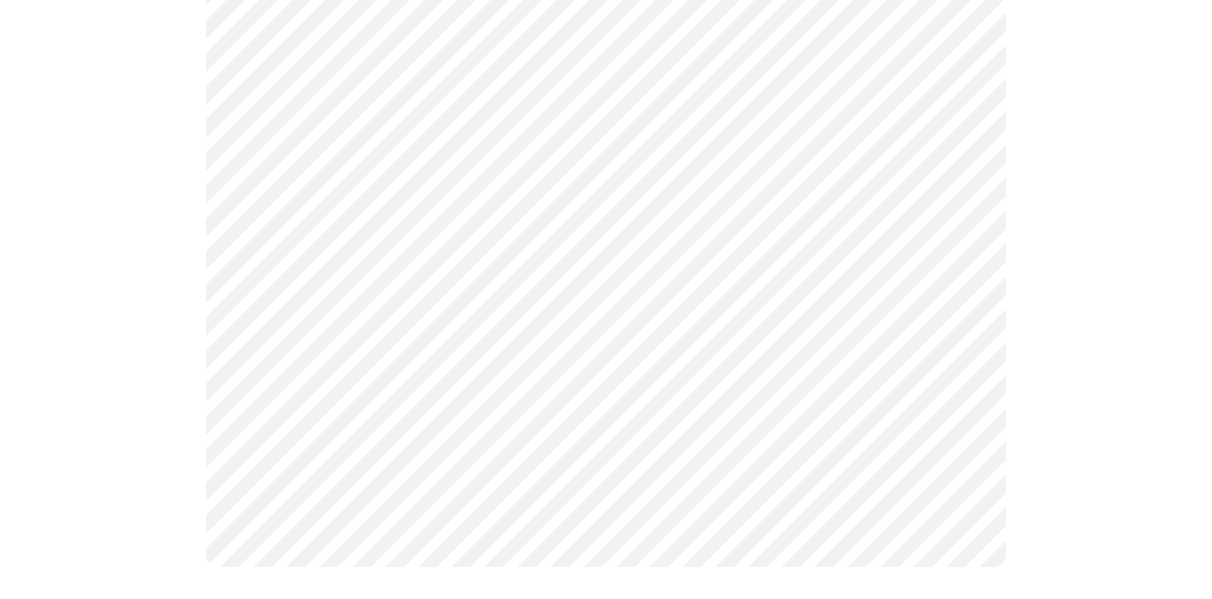 click on "MyMenopauseRx Appointments Messaging Labs 1 Uploads Medications Community Refer a Friend Hi [LAST]   Pre-assessment for your Message Visit: Medication 30-day Refill 4  /  12 Settings Billing Invoices Log out" at bounding box center (606, -335) 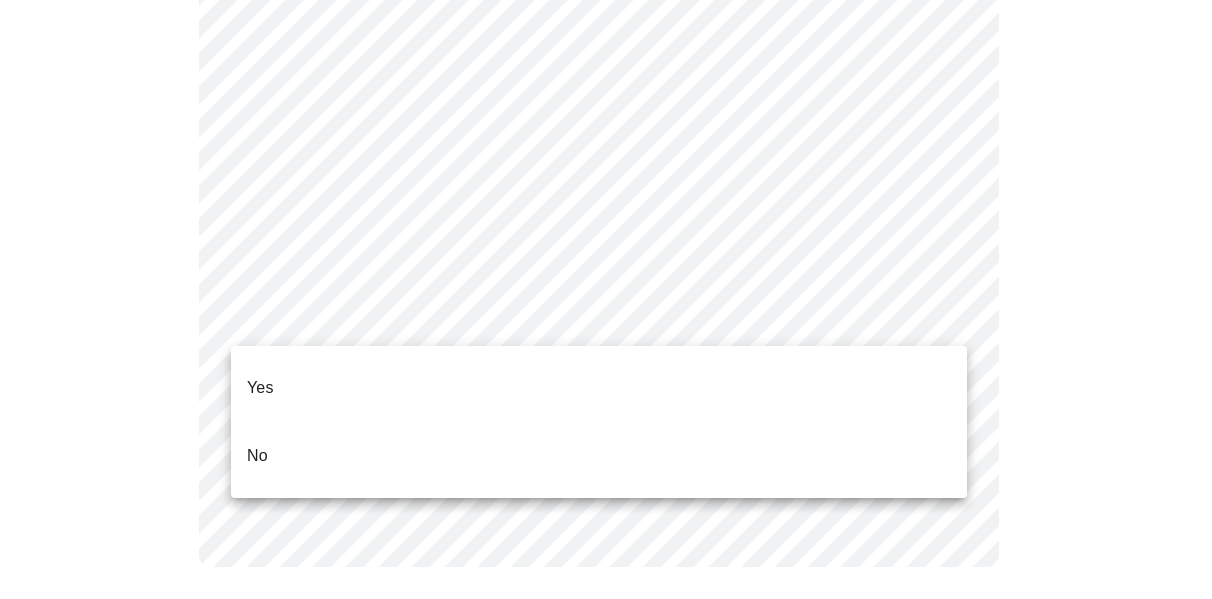 click on "No" at bounding box center (599, 456) 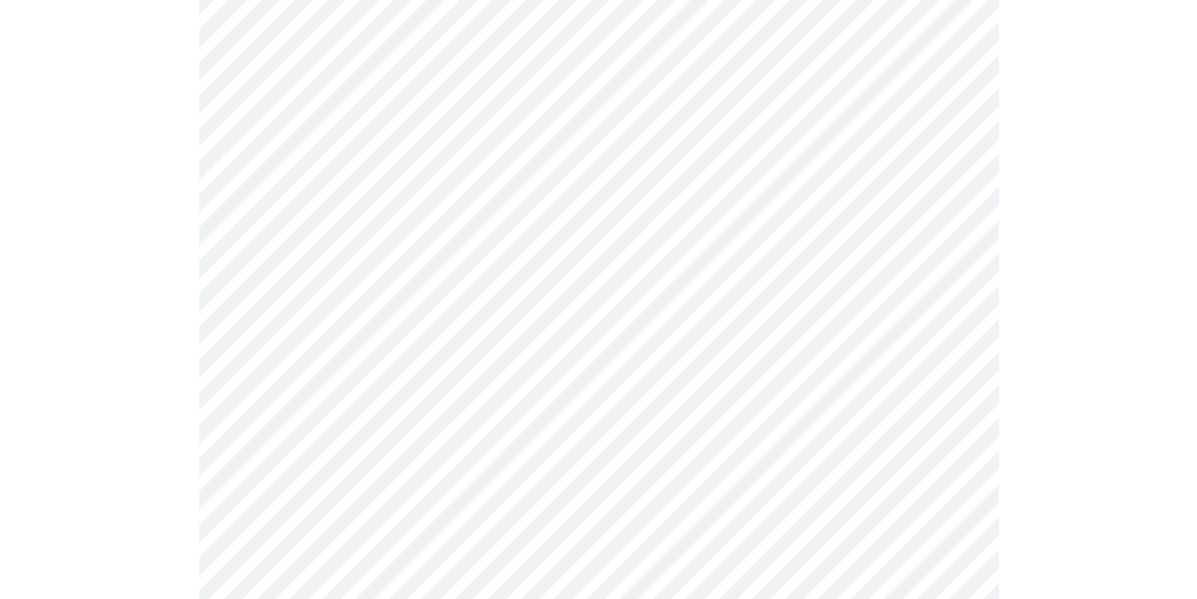 scroll, scrollTop: 5300, scrollLeft: 0, axis: vertical 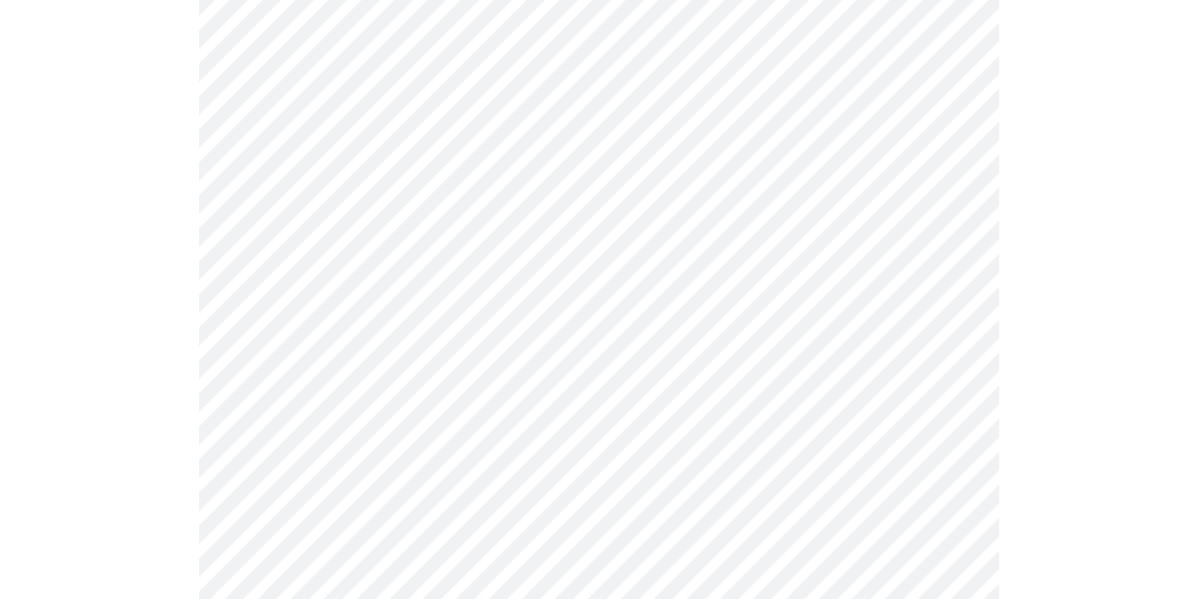click on "MyMenopauseRx Appointments Messaging Labs 1 Uploads Medications Community Refer a Friend Hi [PERSON] Pre-assessment for your Message Visit: Medication 30-day Refill 7 / 12 Settings Billing Invoices Log out" at bounding box center (598, -2104) 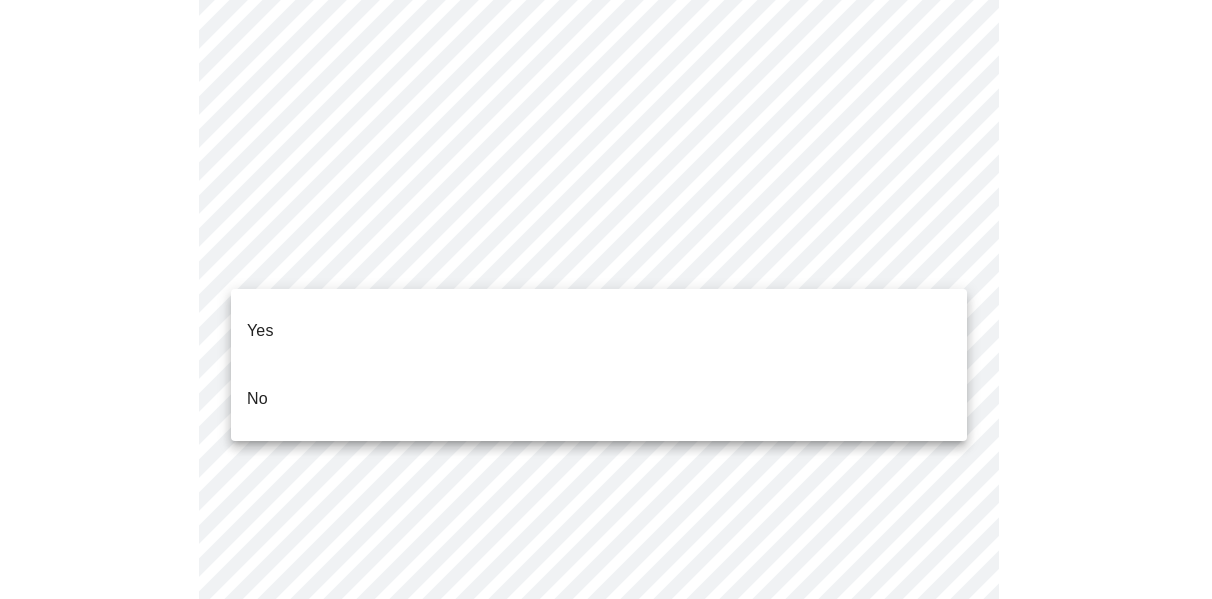 click on "No" at bounding box center (599, 399) 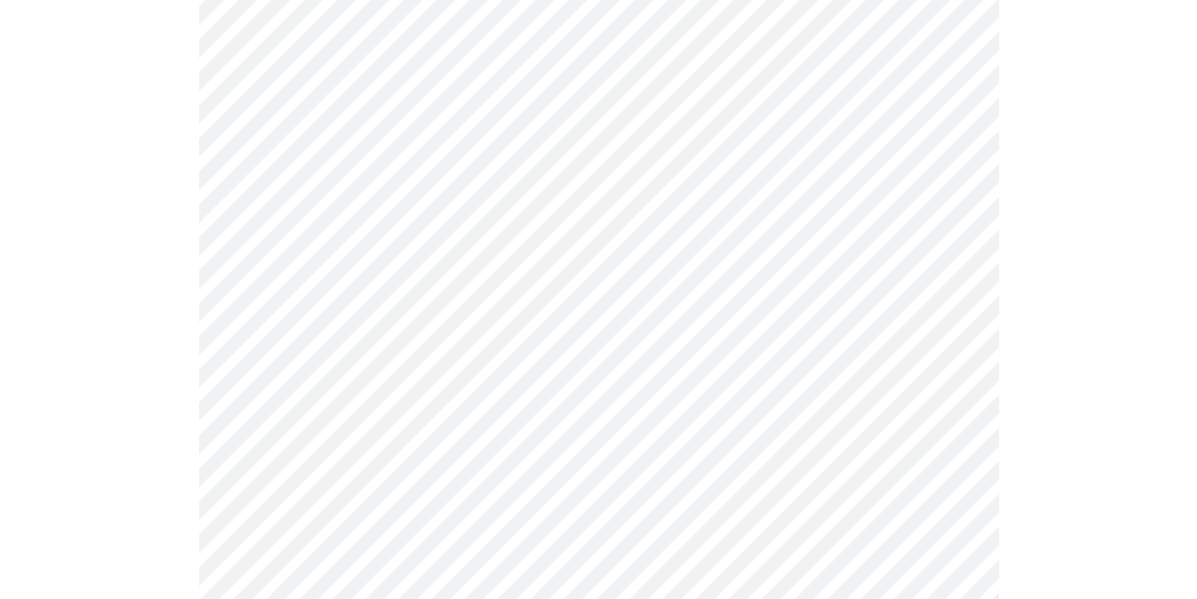 scroll, scrollTop: 200, scrollLeft: 0, axis: vertical 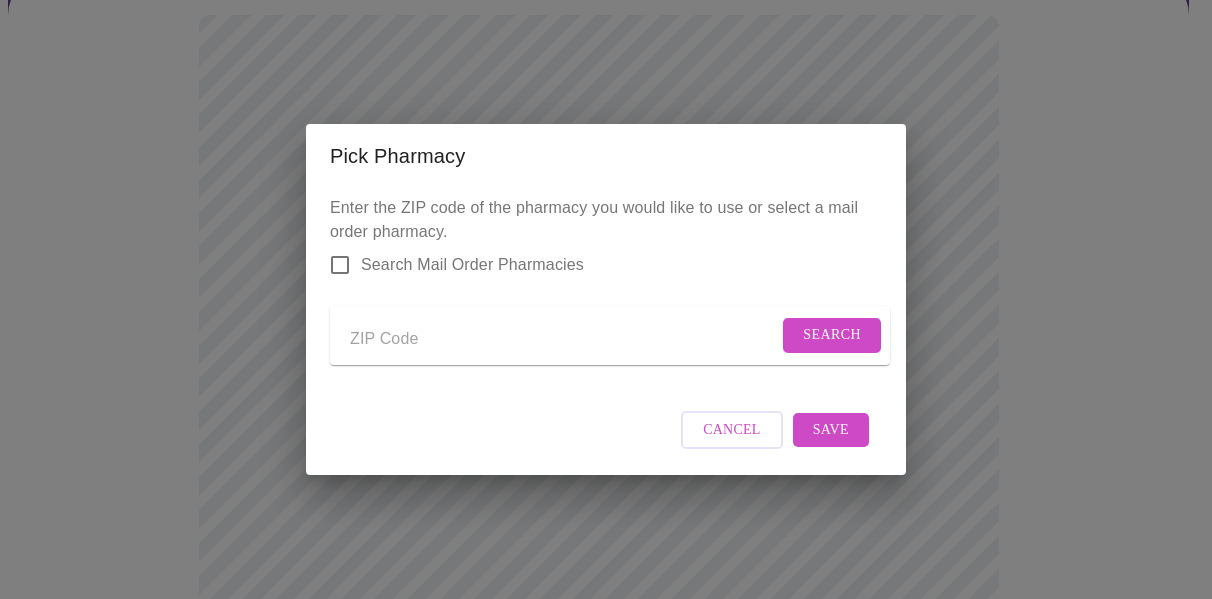 click at bounding box center [564, 339] 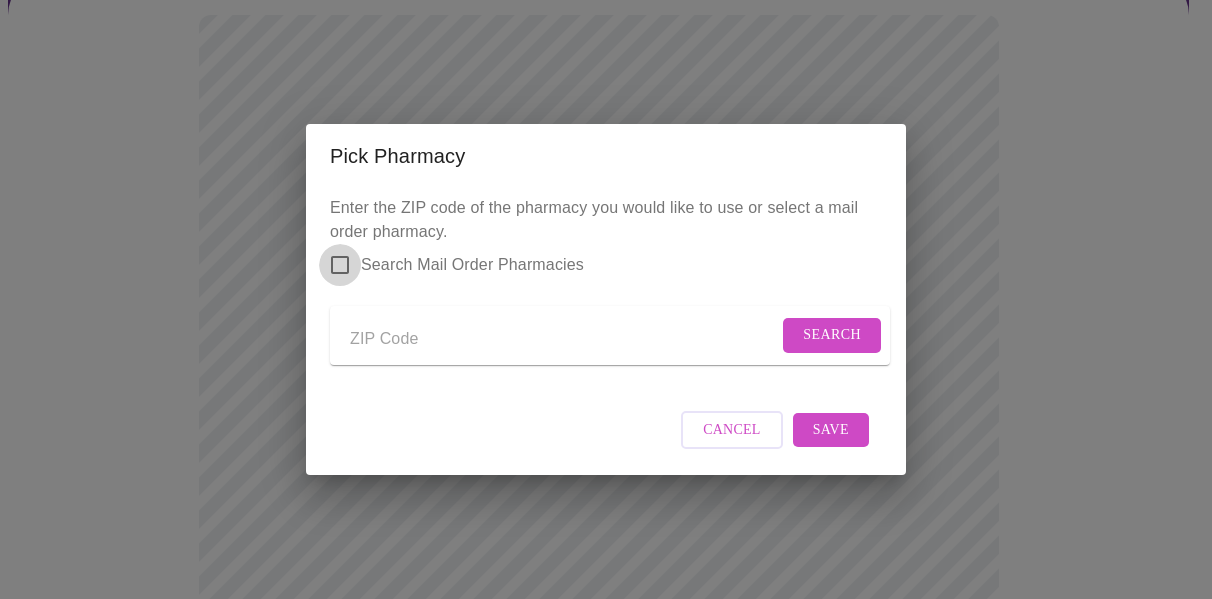 click on "Search Mail Order Pharmacies" at bounding box center (340, 265) 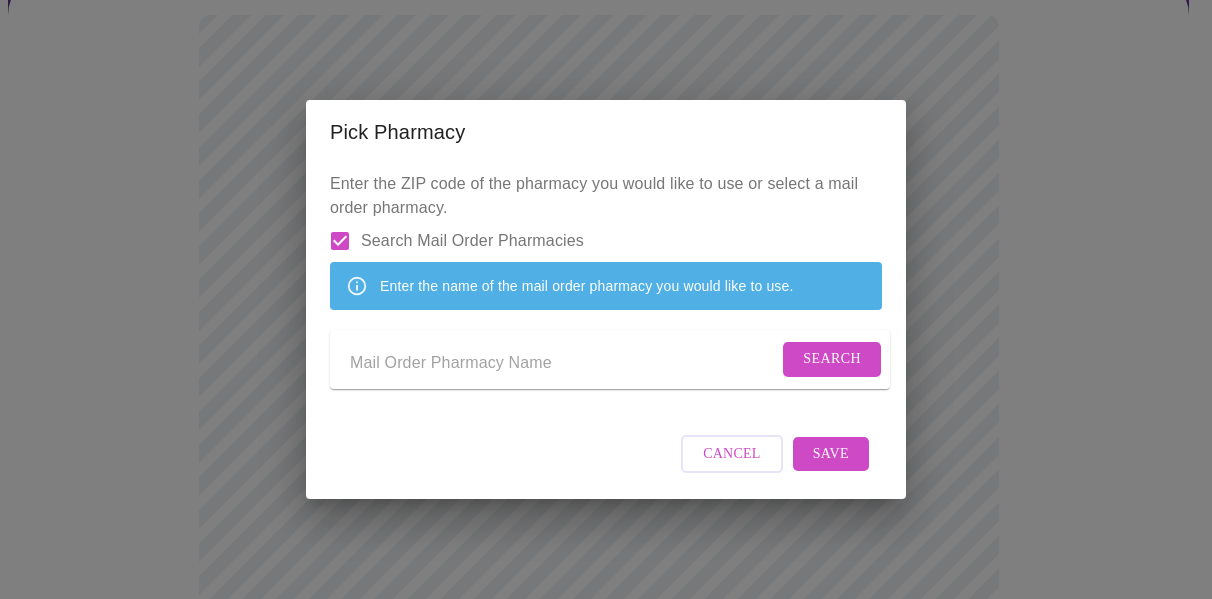 click at bounding box center [564, 363] 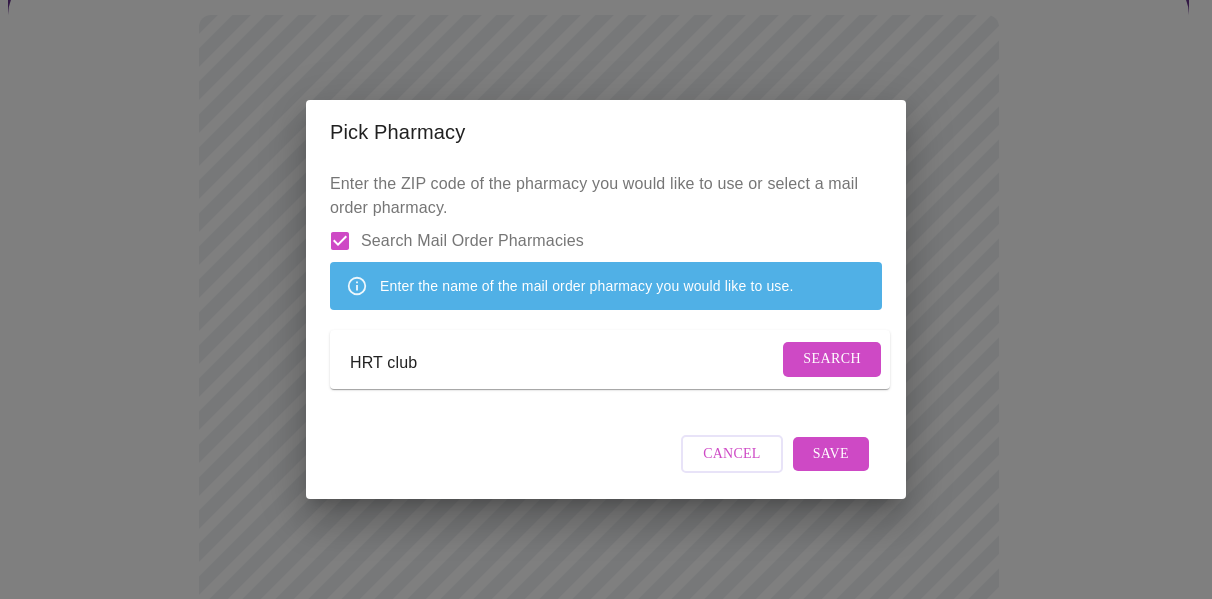 type on "HRT club" 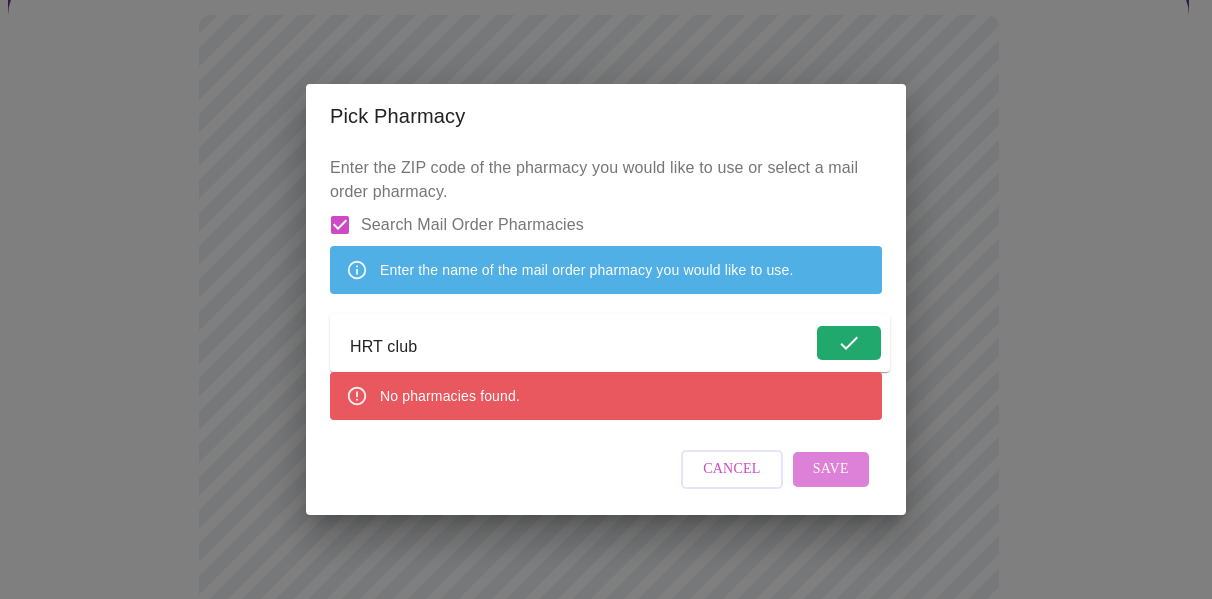 click on "Save" at bounding box center (831, 469) 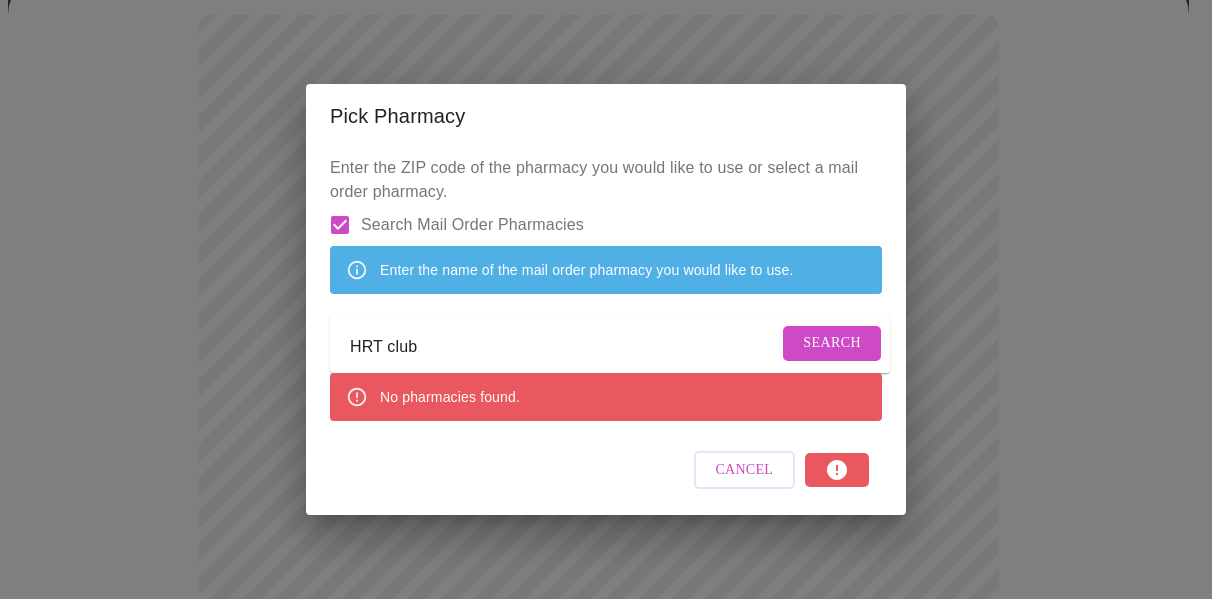 click on "Cancel" at bounding box center (745, 470) 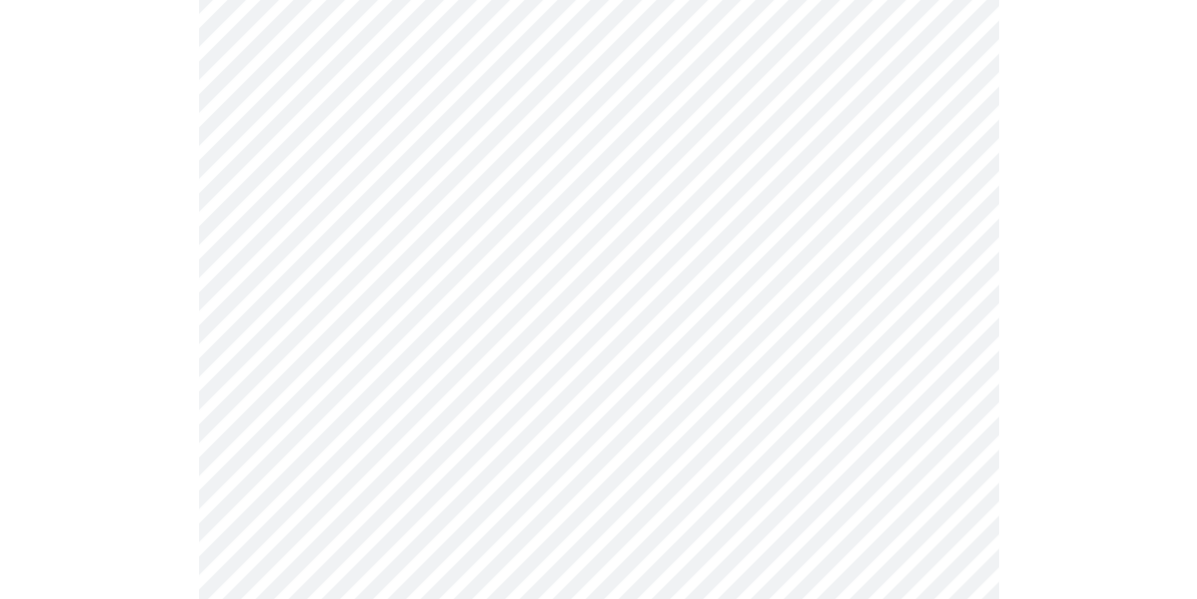 scroll, scrollTop: 2373, scrollLeft: 0, axis: vertical 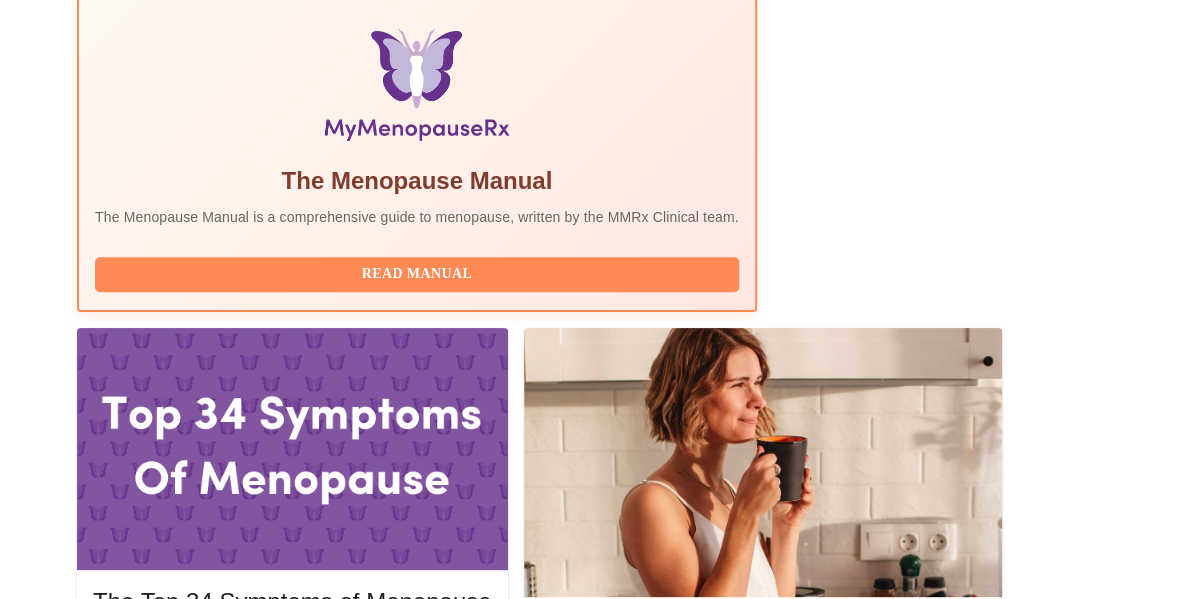 click 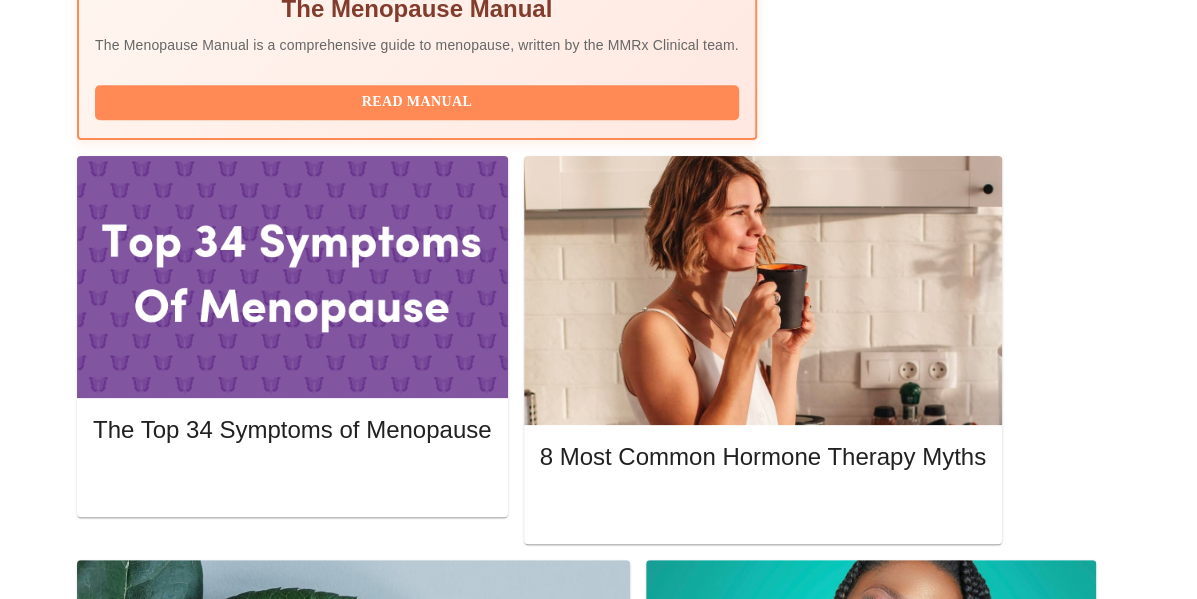 scroll, scrollTop: 873, scrollLeft: 0, axis: vertical 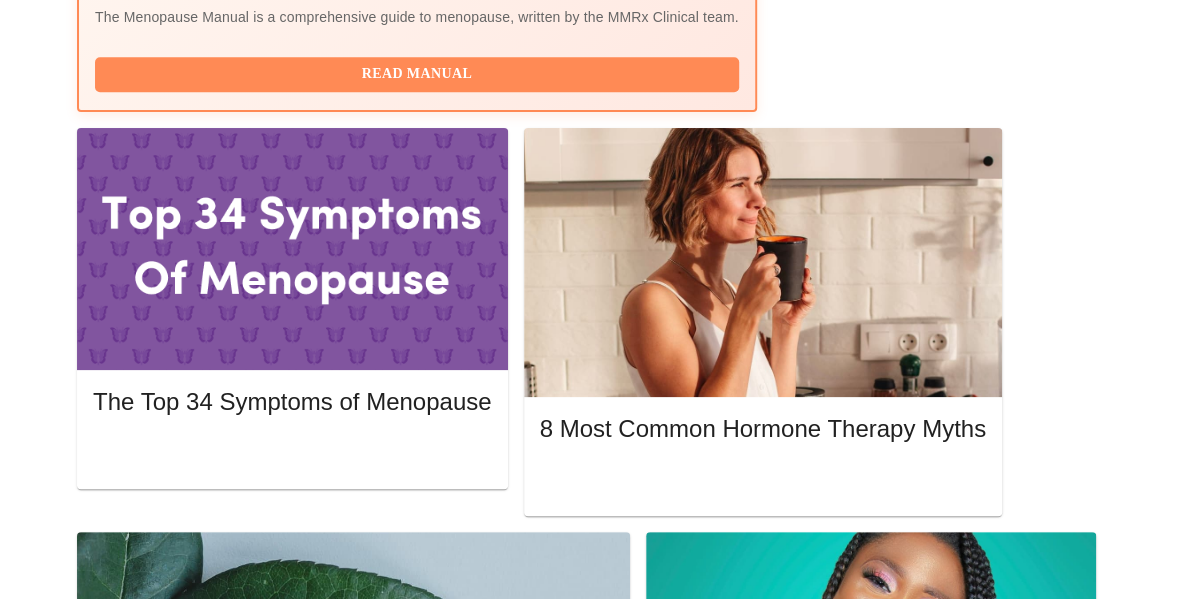 click on "View Appointment" at bounding box center (1015, 2083) 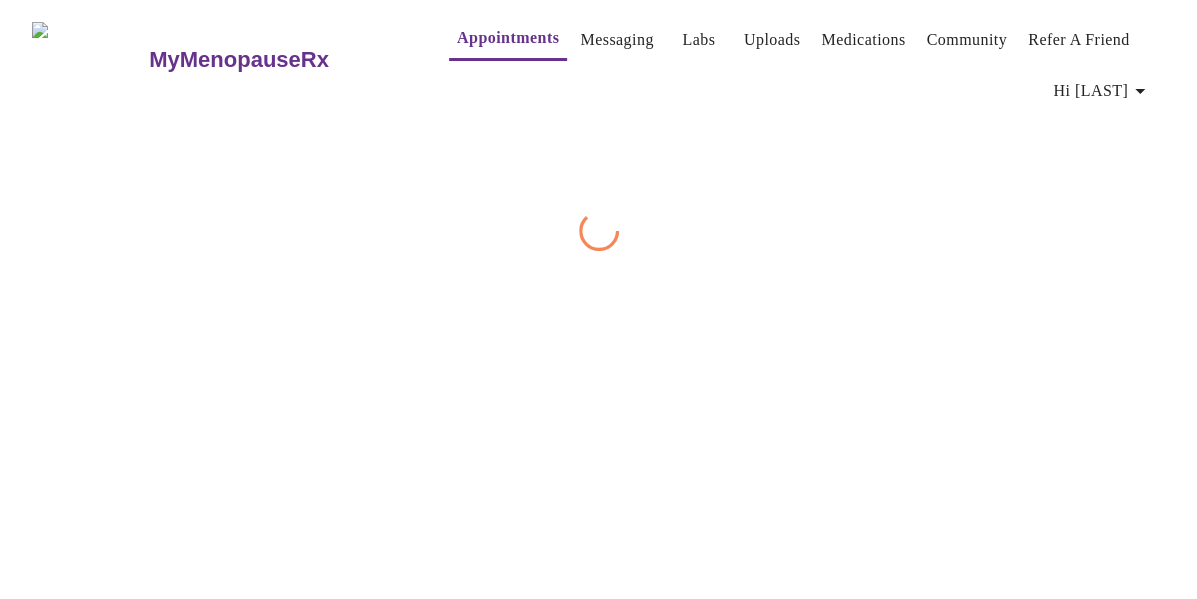 scroll, scrollTop: 0, scrollLeft: 0, axis: both 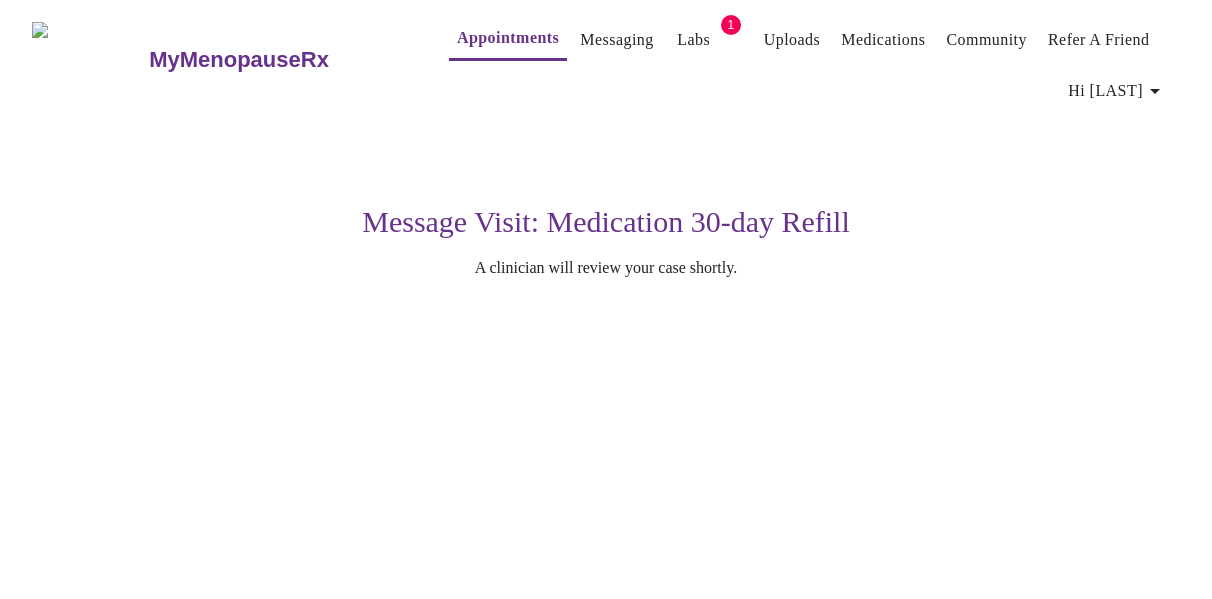 click on "Appointments" at bounding box center (508, 38) 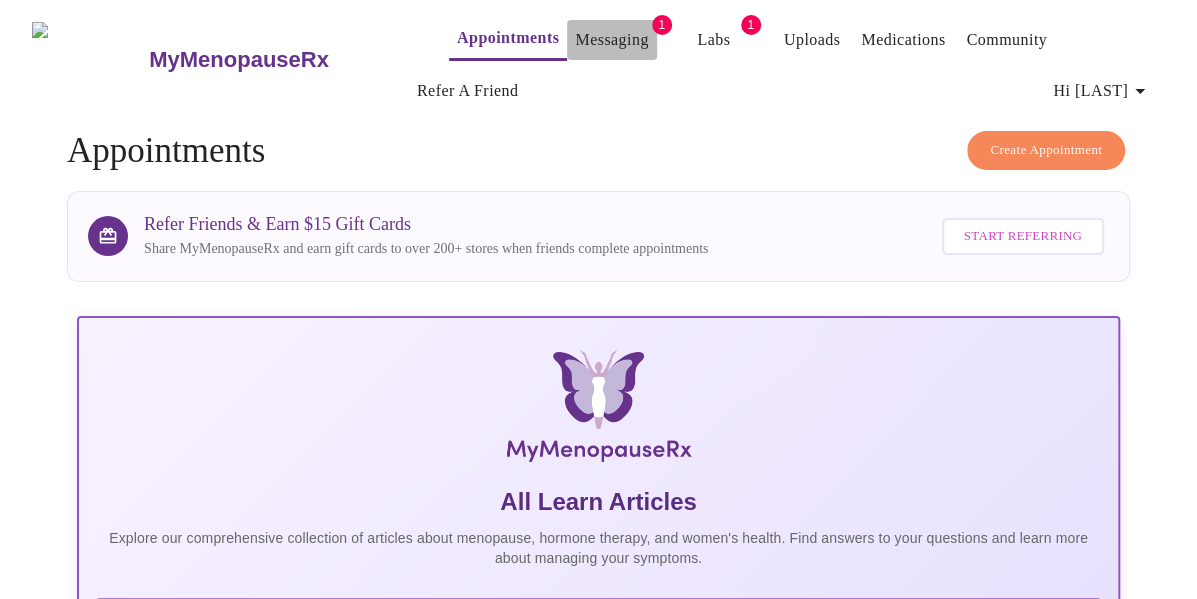 click on "Messaging" at bounding box center [611, 40] 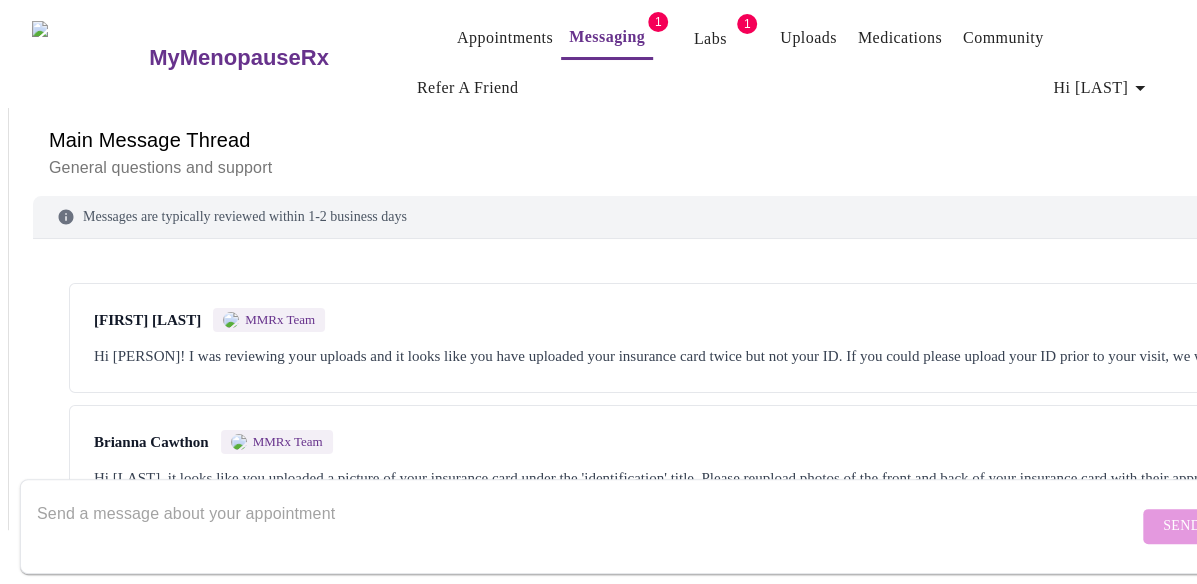 scroll, scrollTop: 100, scrollLeft: 44, axis: both 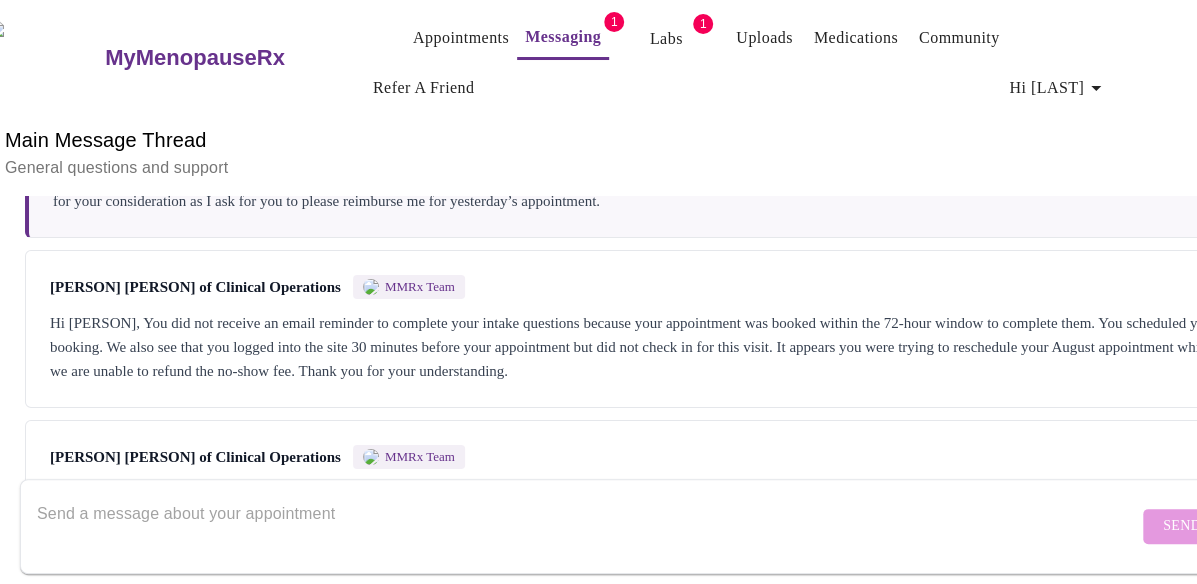 click at bounding box center (587, 526) 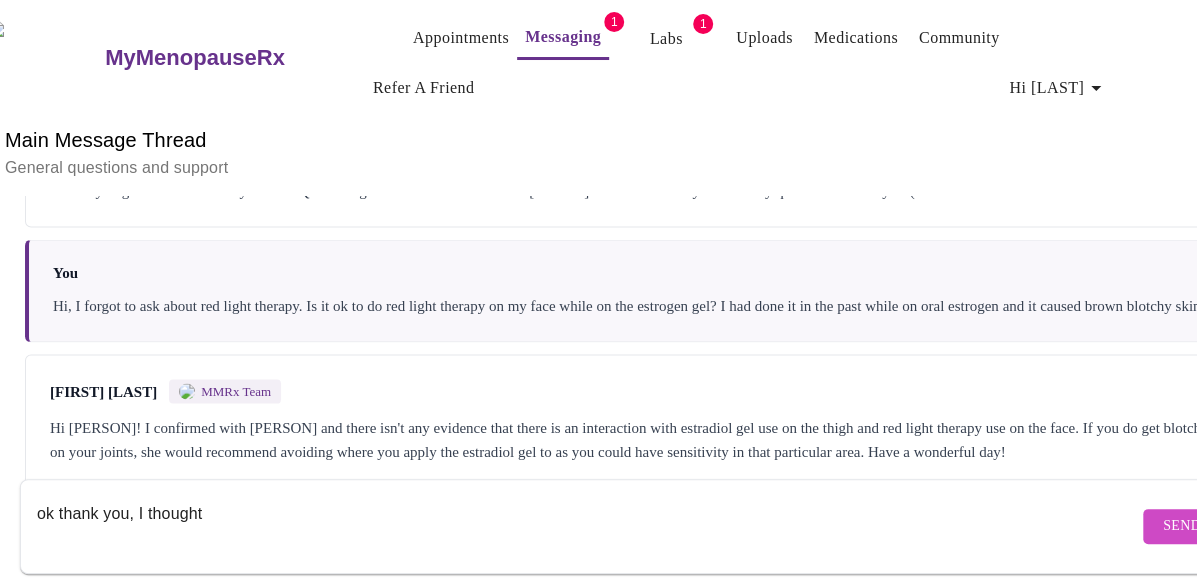 scroll, scrollTop: 1928, scrollLeft: 0, axis: vertical 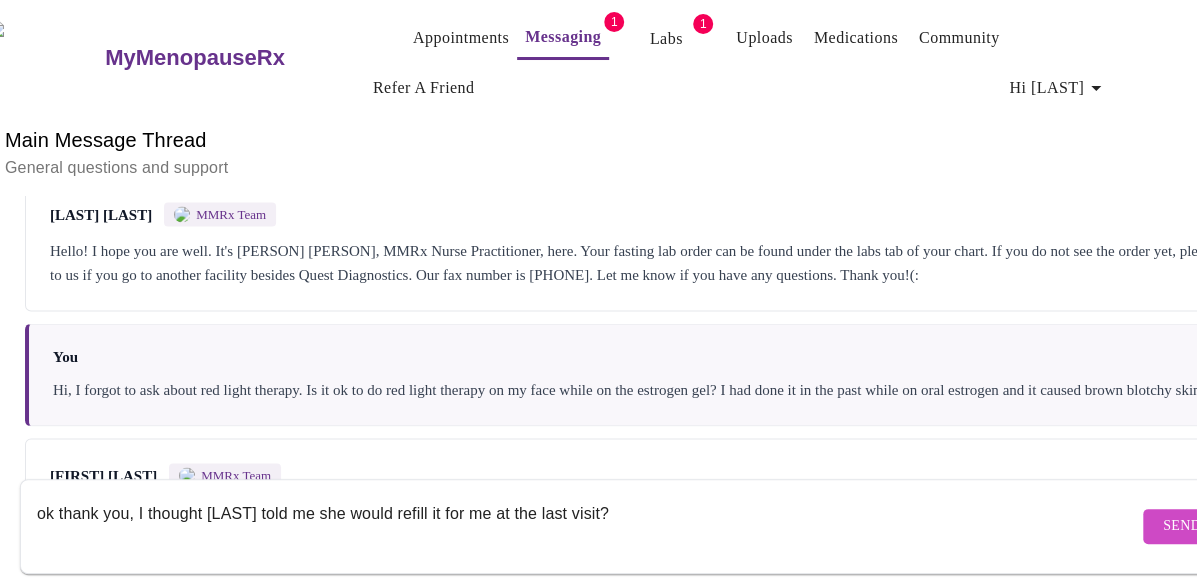 type on "ok thank you, I thought [LAST] told me she would refill it for me at the last visit?" 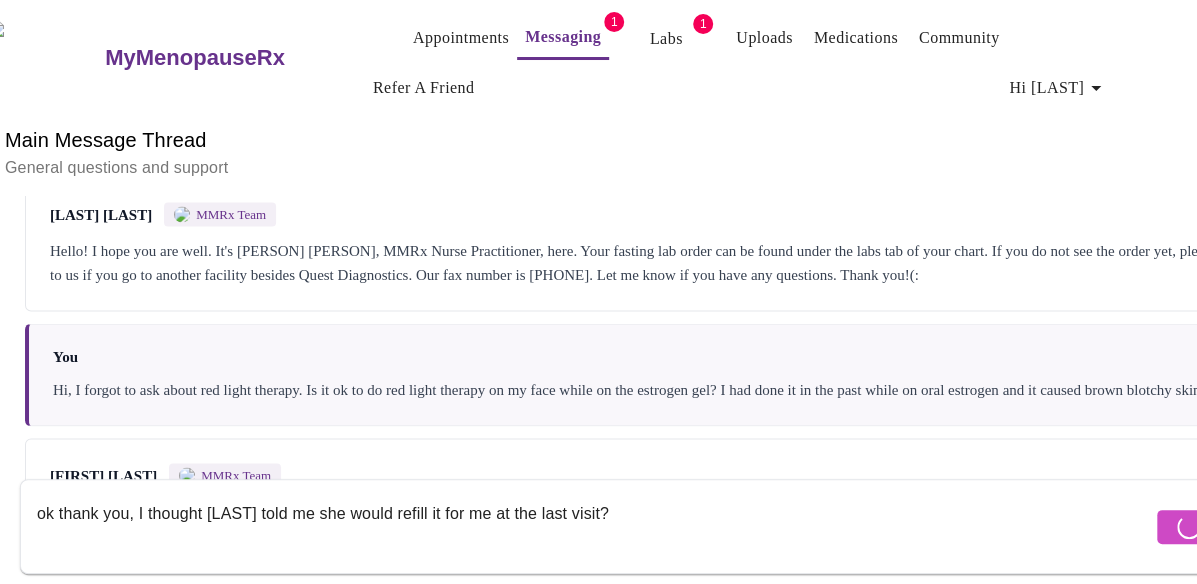 type 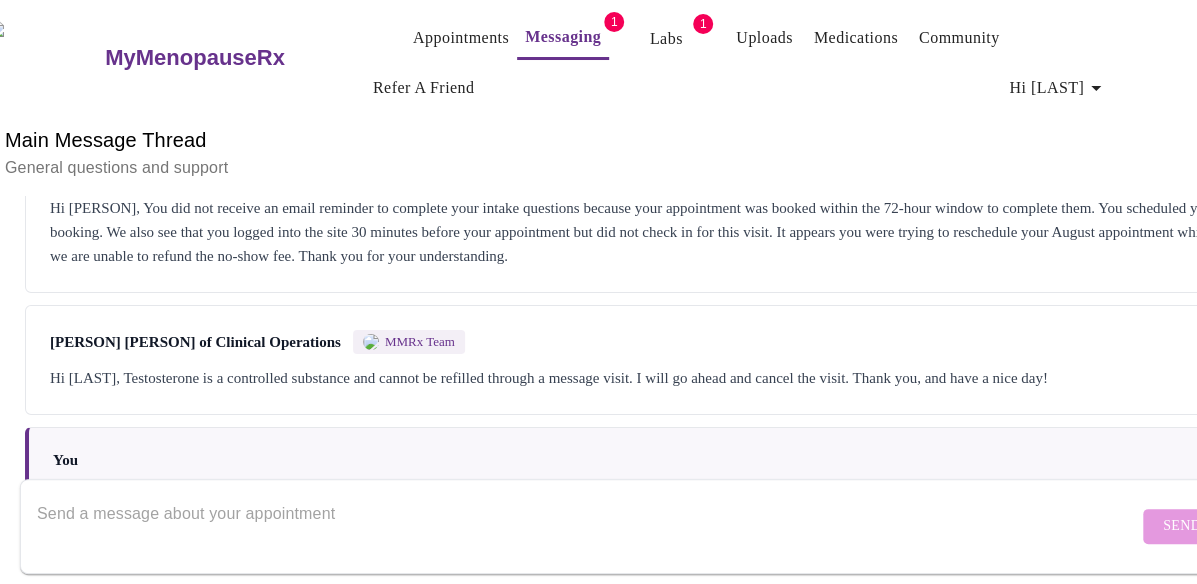 scroll, scrollTop: 3648, scrollLeft: 0, axis: vertical 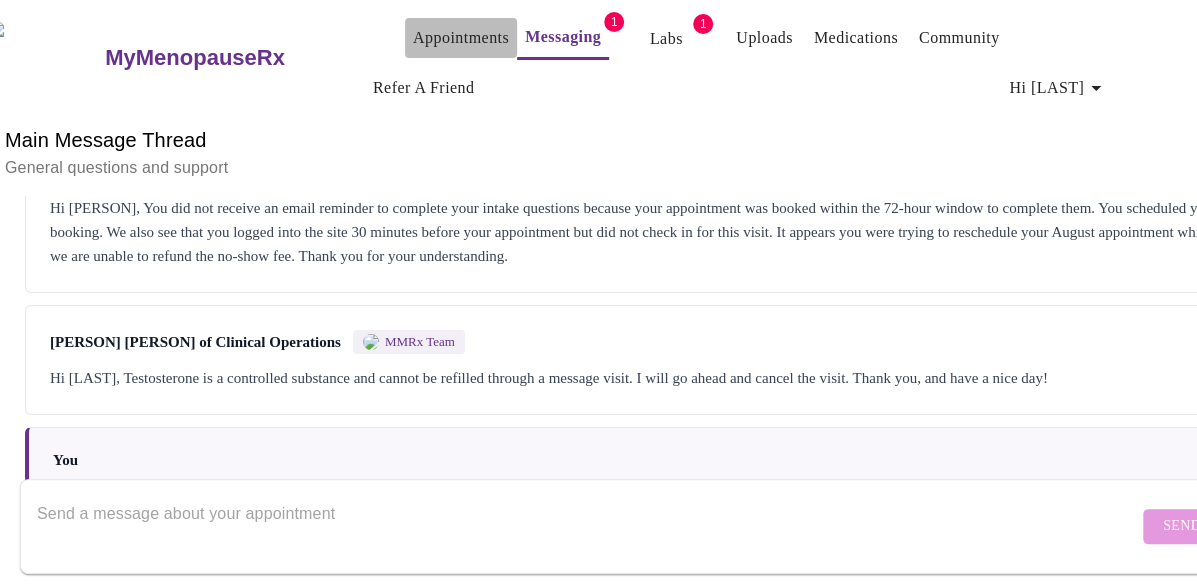 click on "Appointments" at bounding box center [461, 38] 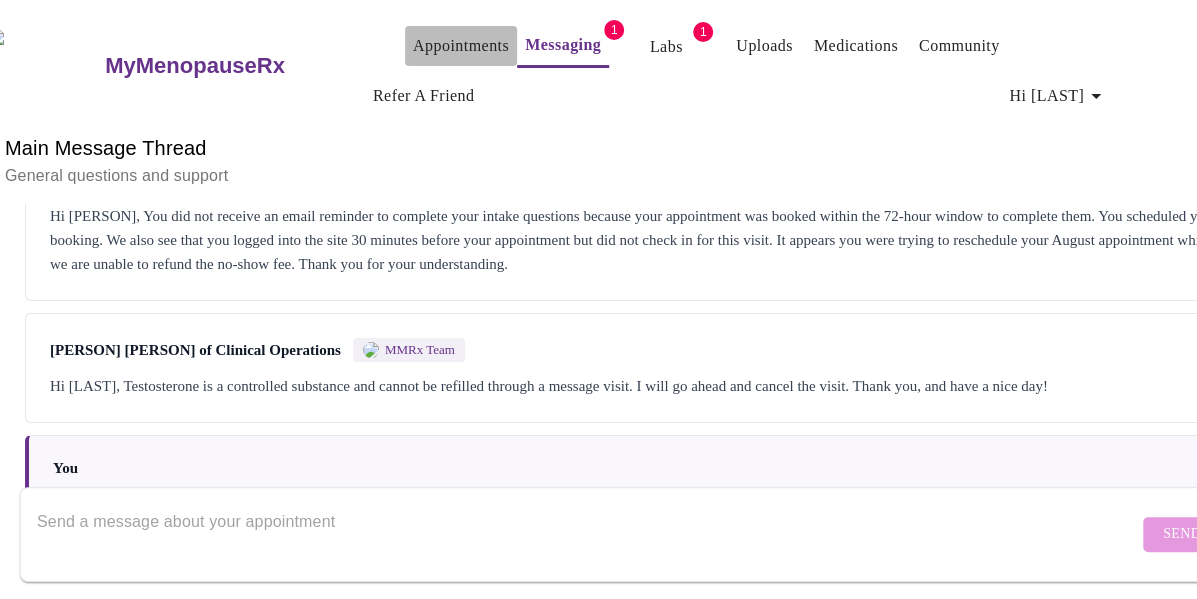 scroll, scrollTop: 0, scrollLeft: 0, axis: both 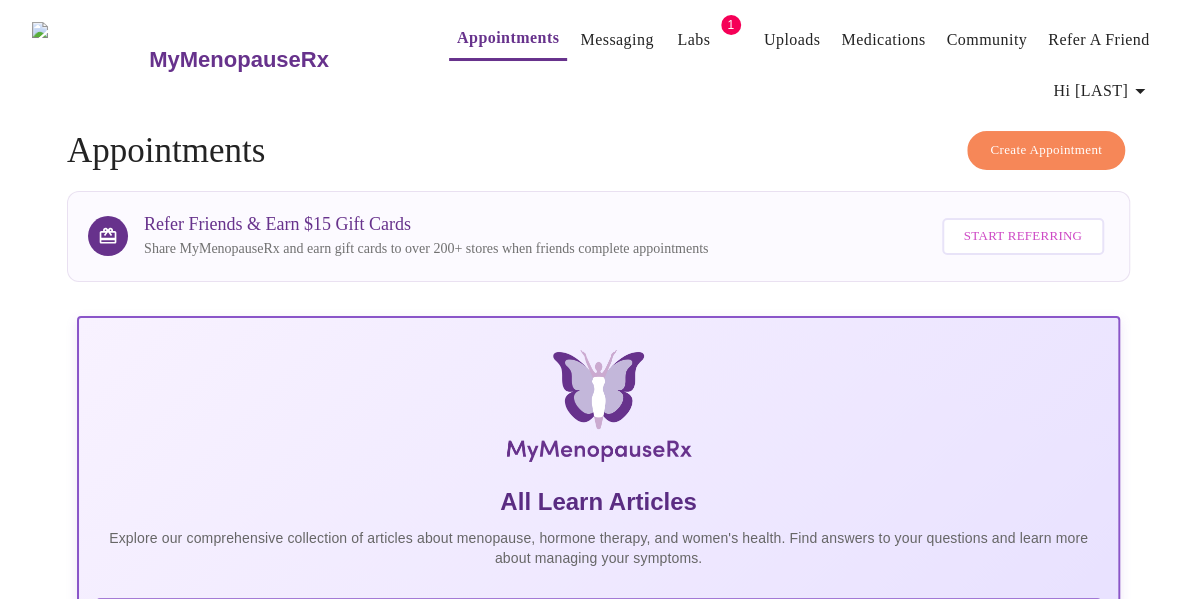 click 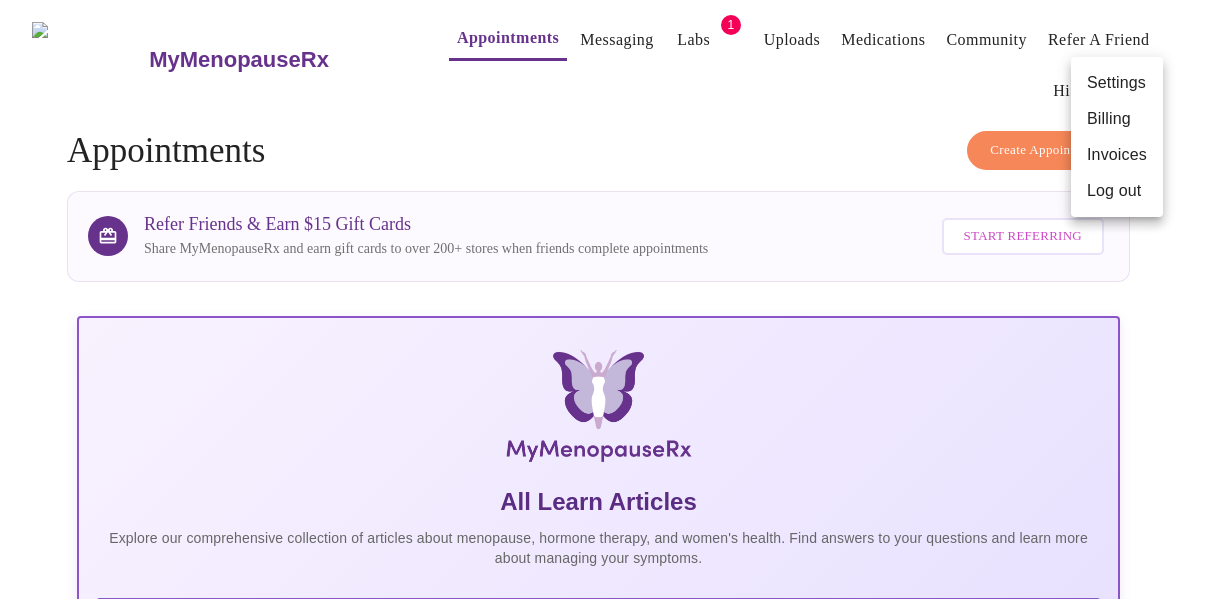 click at bounding box center [606, 299] 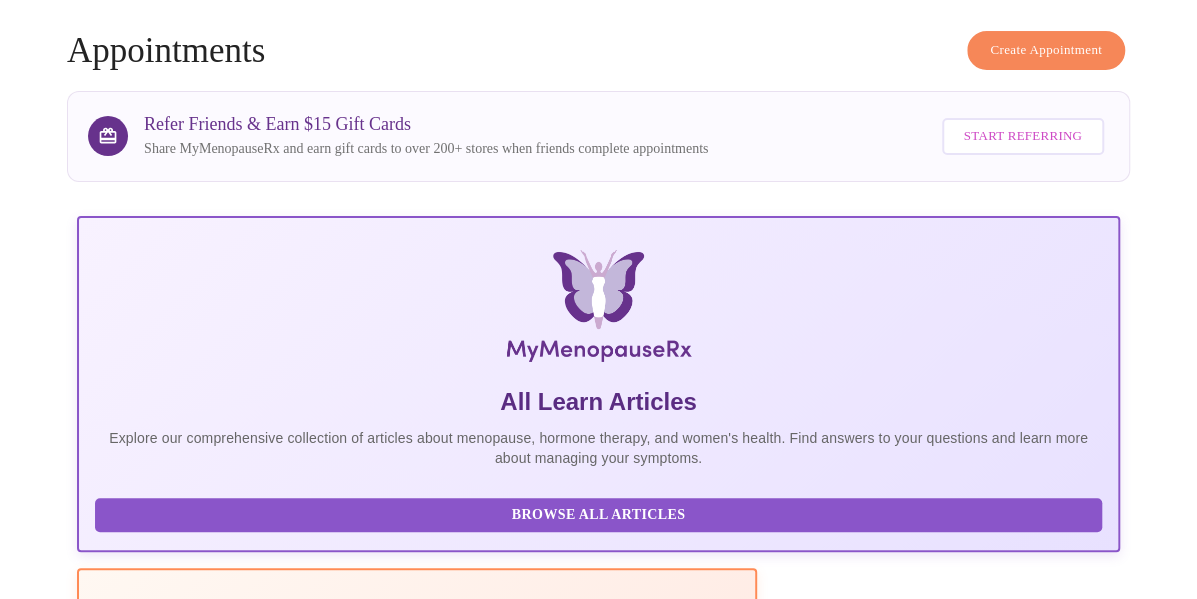 scroll, scrollTop: 0, scrollLeft: 0, axis: both 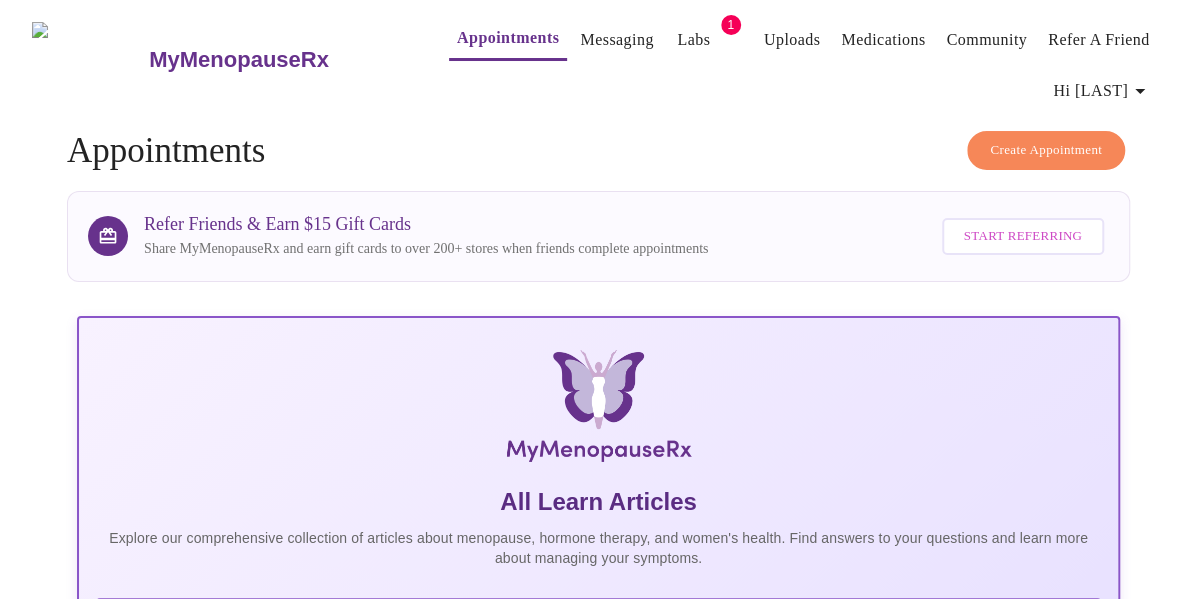click on "Messaging" at bounding box center [616, 40] 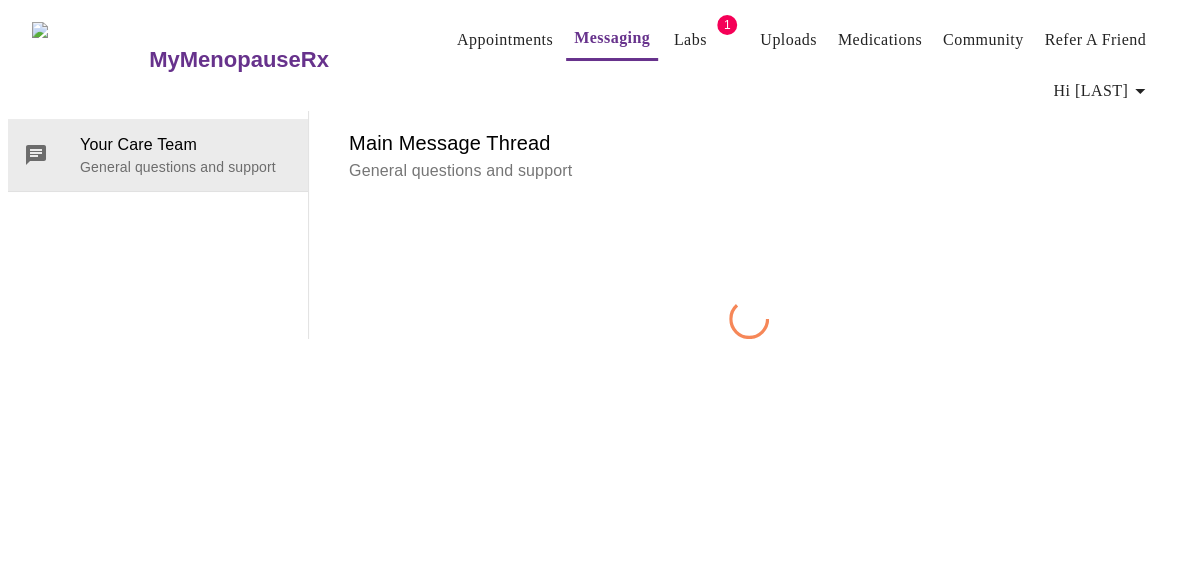 scroll, scrollTop: 102, scrollLeft: 44, axis: both 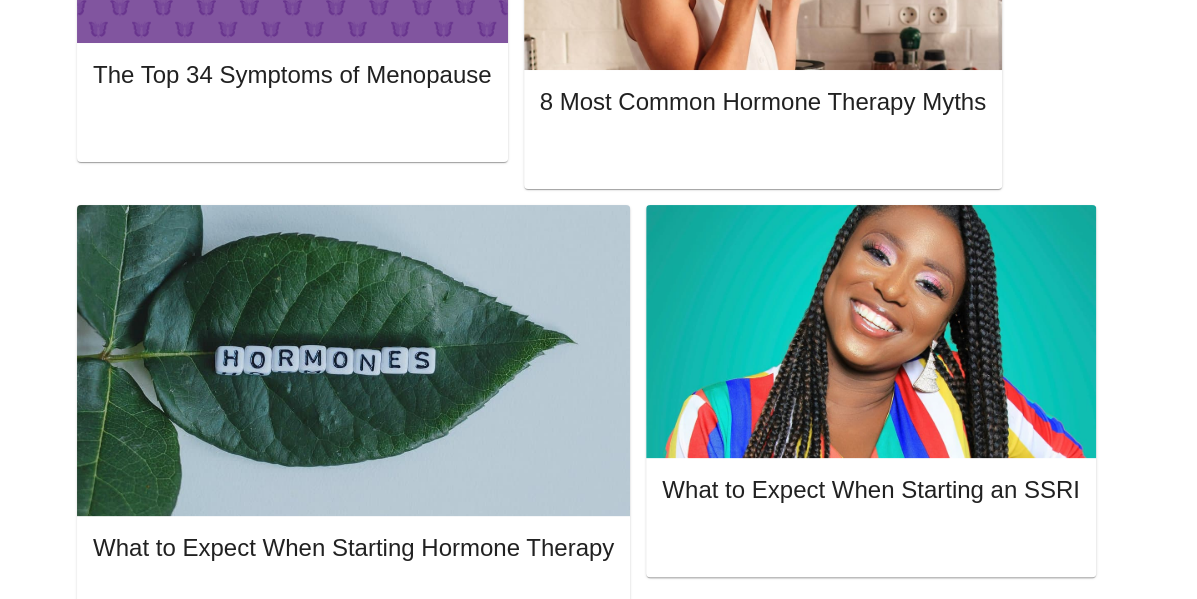 click at bounding box center (1089, 1730) 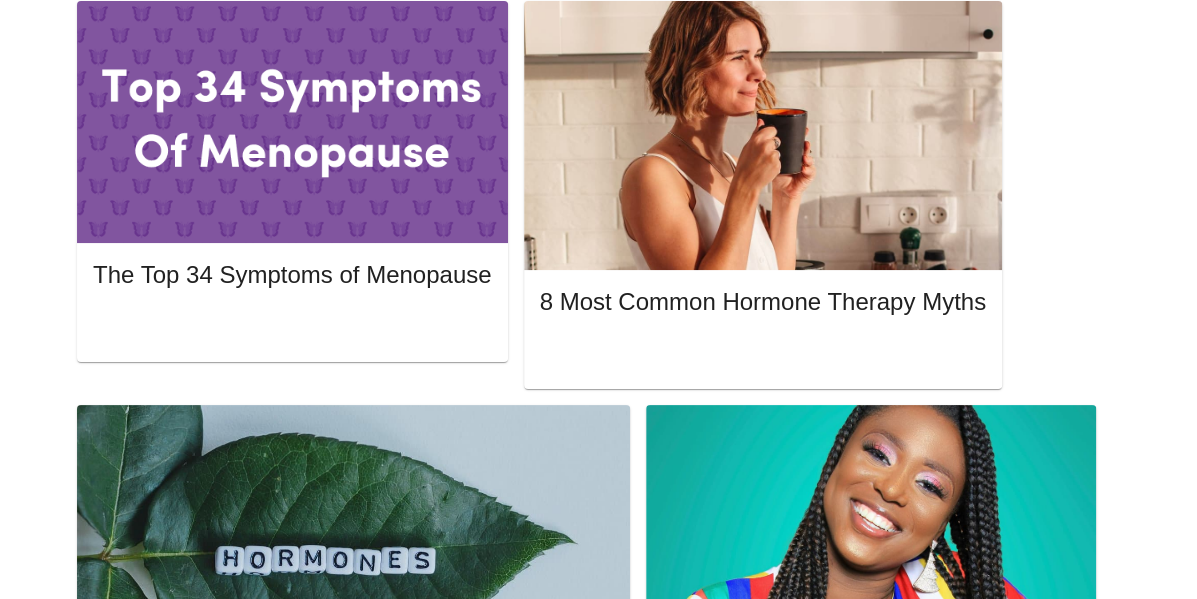 scroll, scrollTop: 1400, scrollLeft: 0, axis: vertical 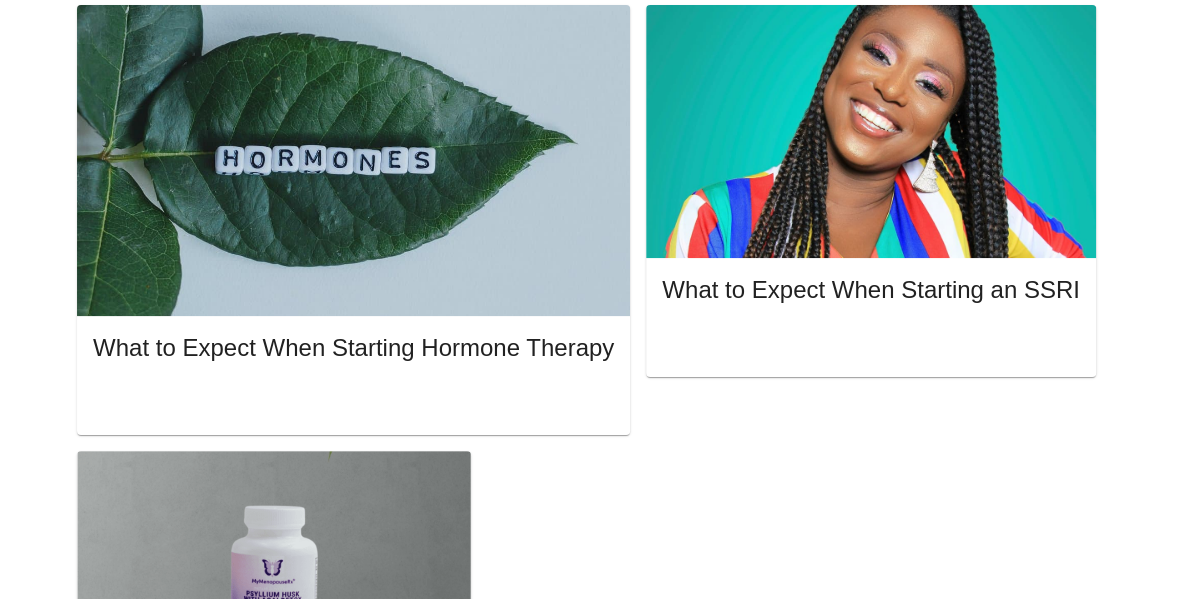 click on "View Appointment" at bounding box center (1015, 1760) 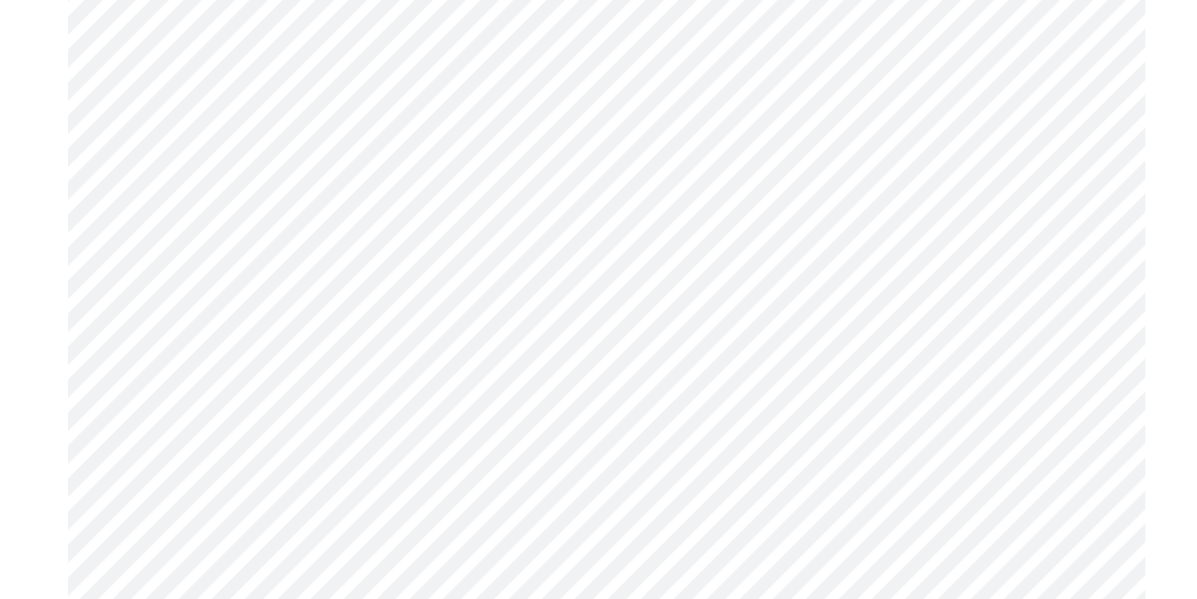 scroll, scrollTop: 6459, scrollLeft: 0, axis: vertical 